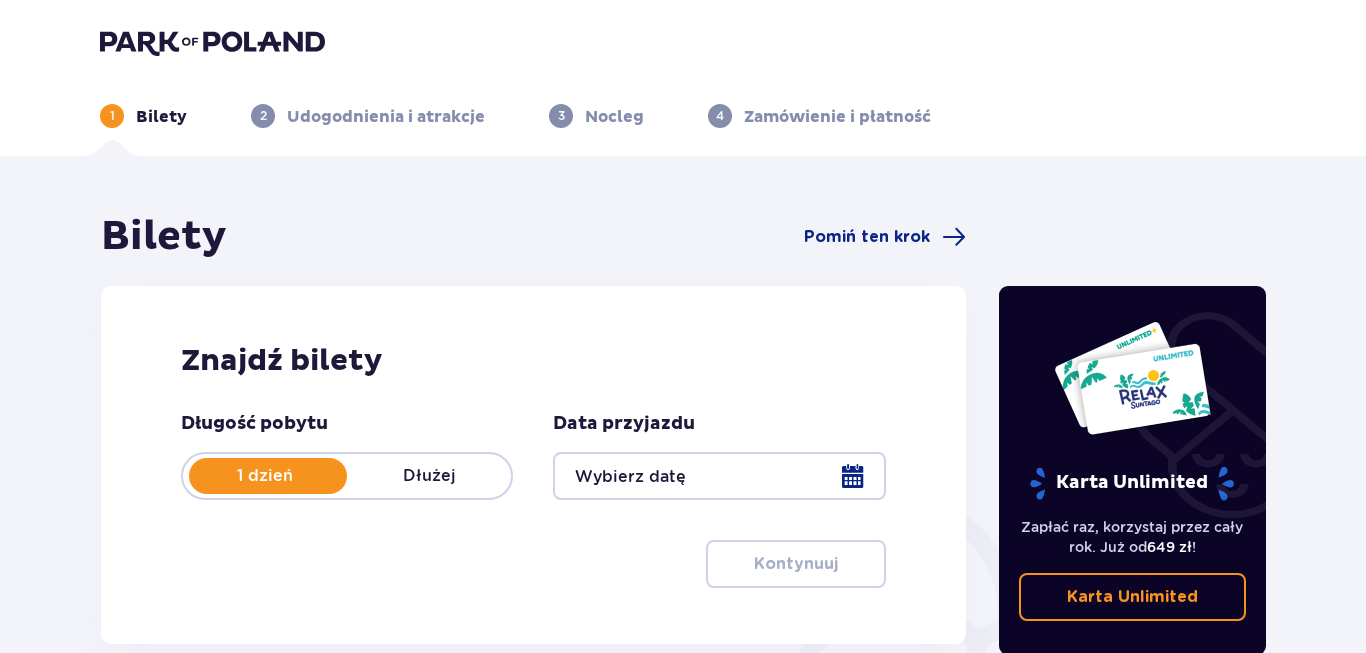 type on "[DATE] - [DATE]" 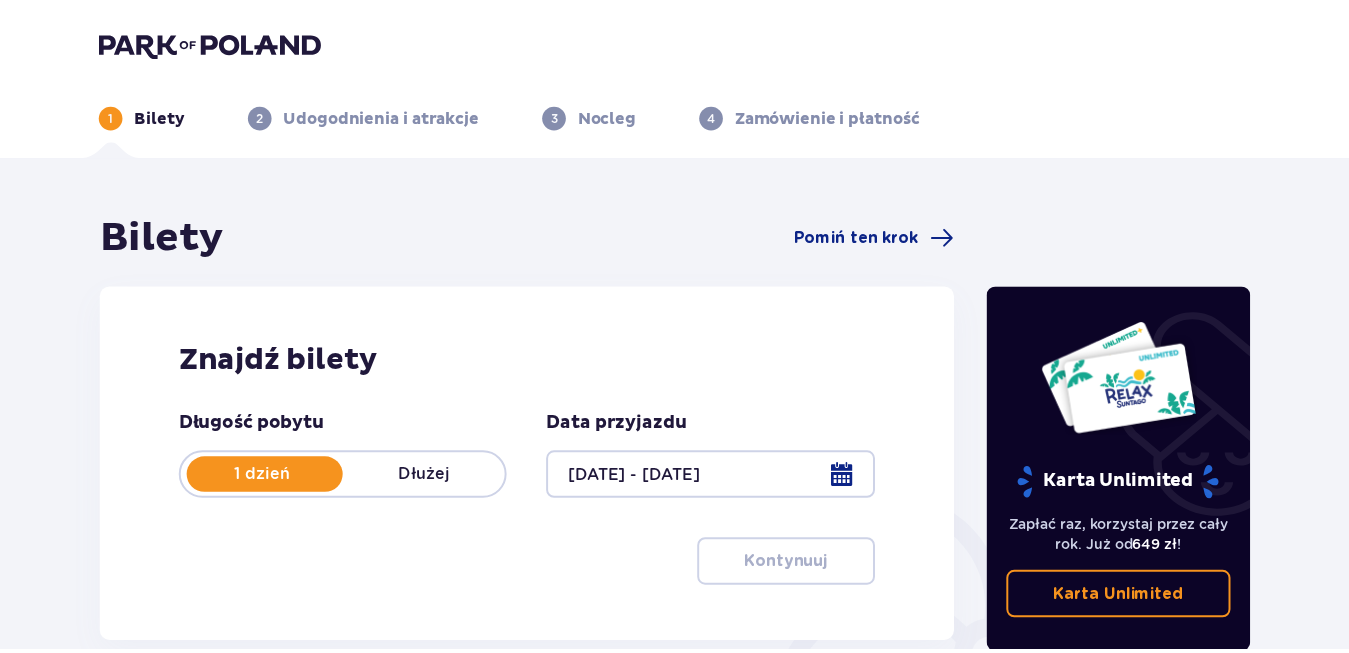 scroll, scrollTop: 0, scrollLeft: 0, axis: both 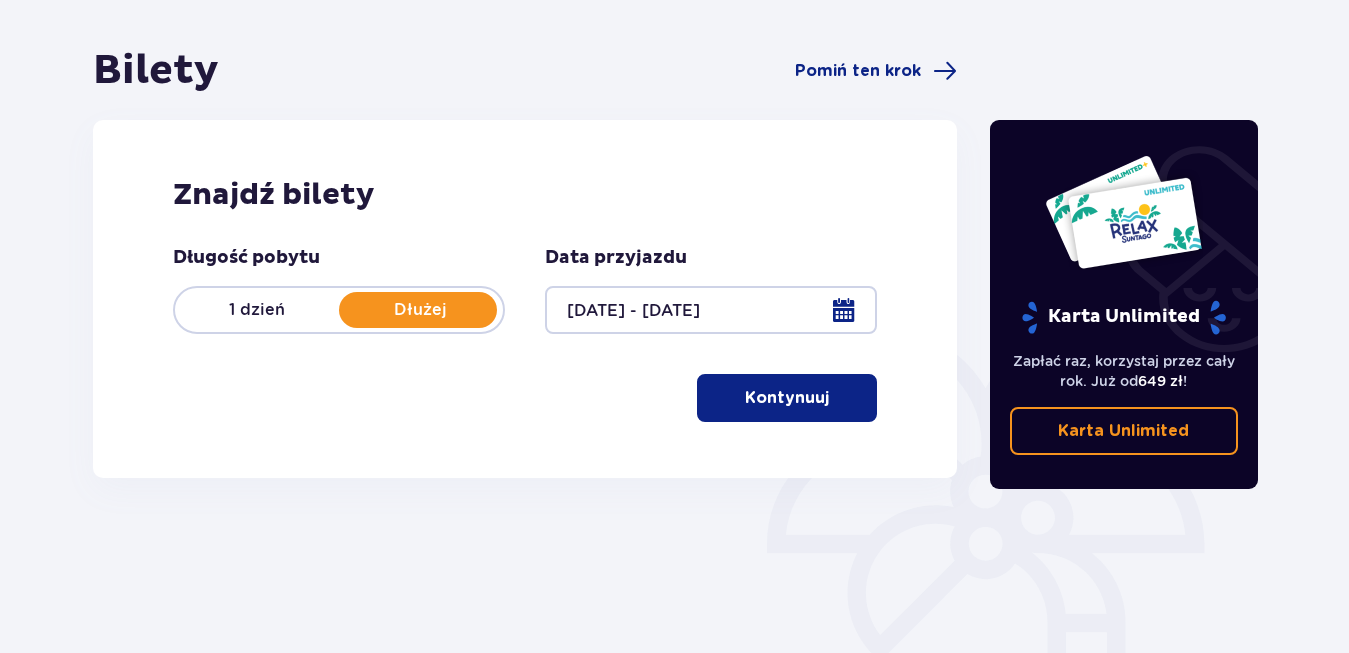 click on "Dłużej" at bounding box center (421, 310) 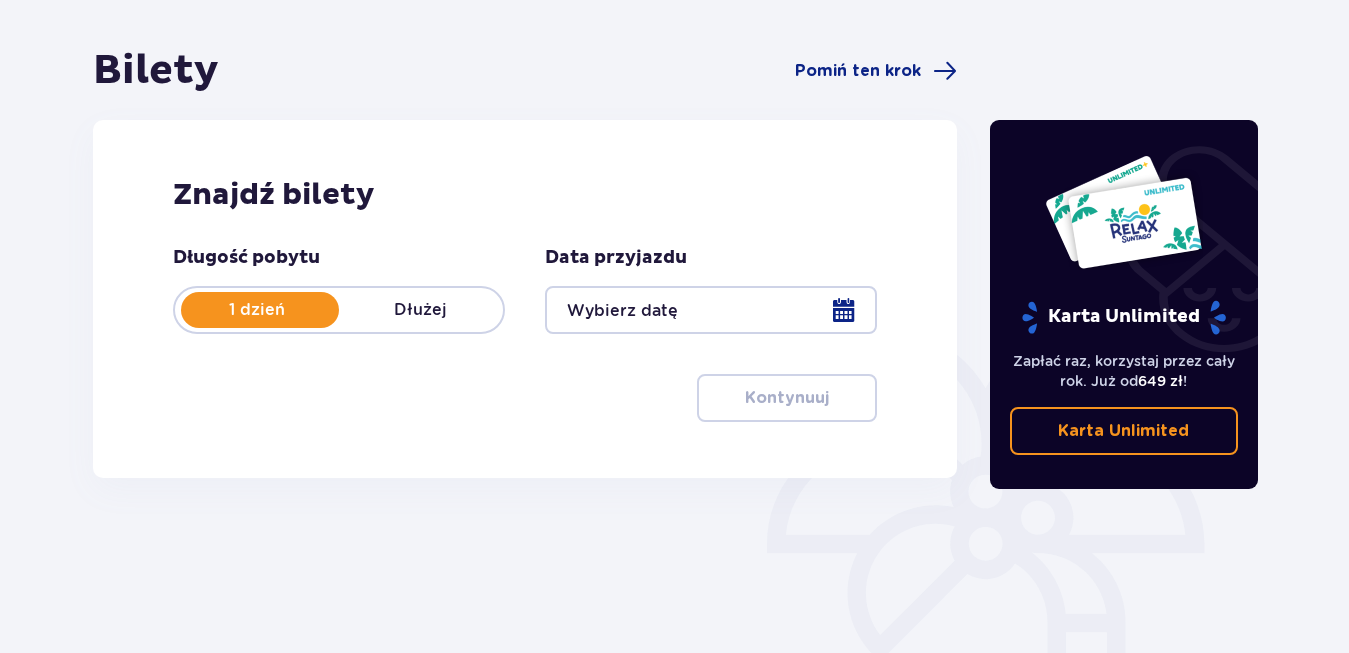 click on "Dłużej" at bounding box center (421, 310) 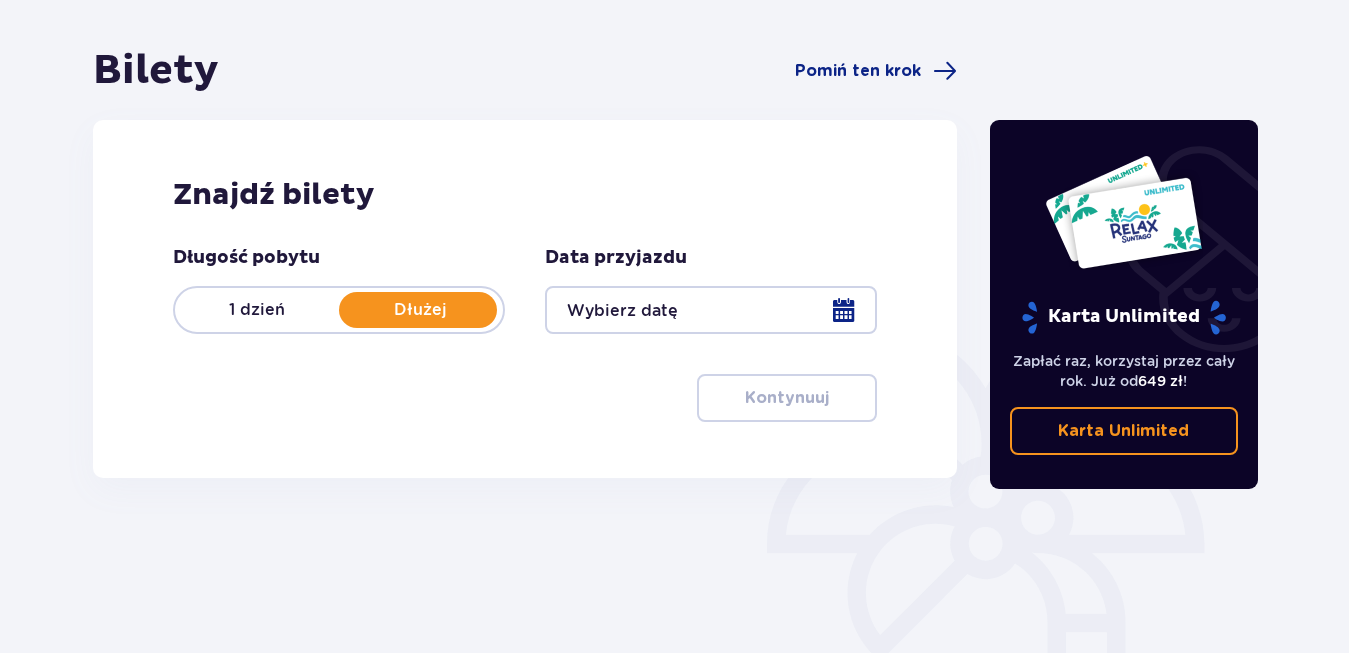 click at bounding box center (711, 310) 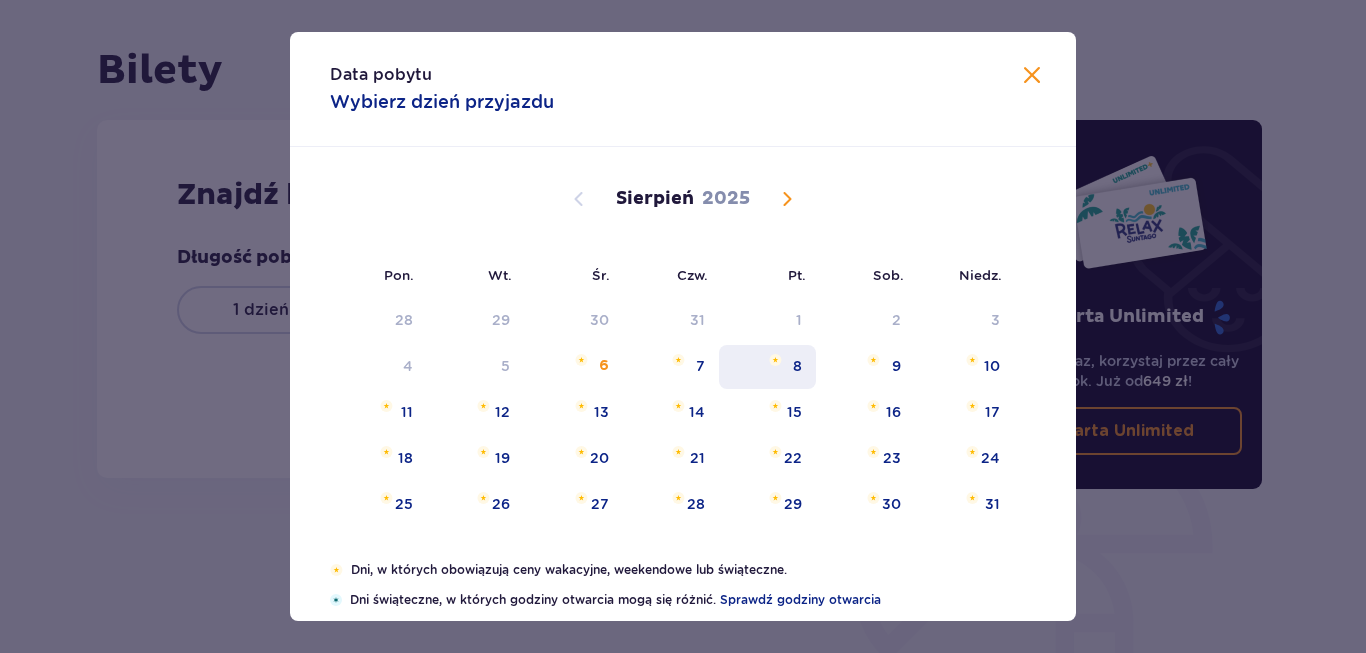 click on "8" at bounding box center [797, 366] 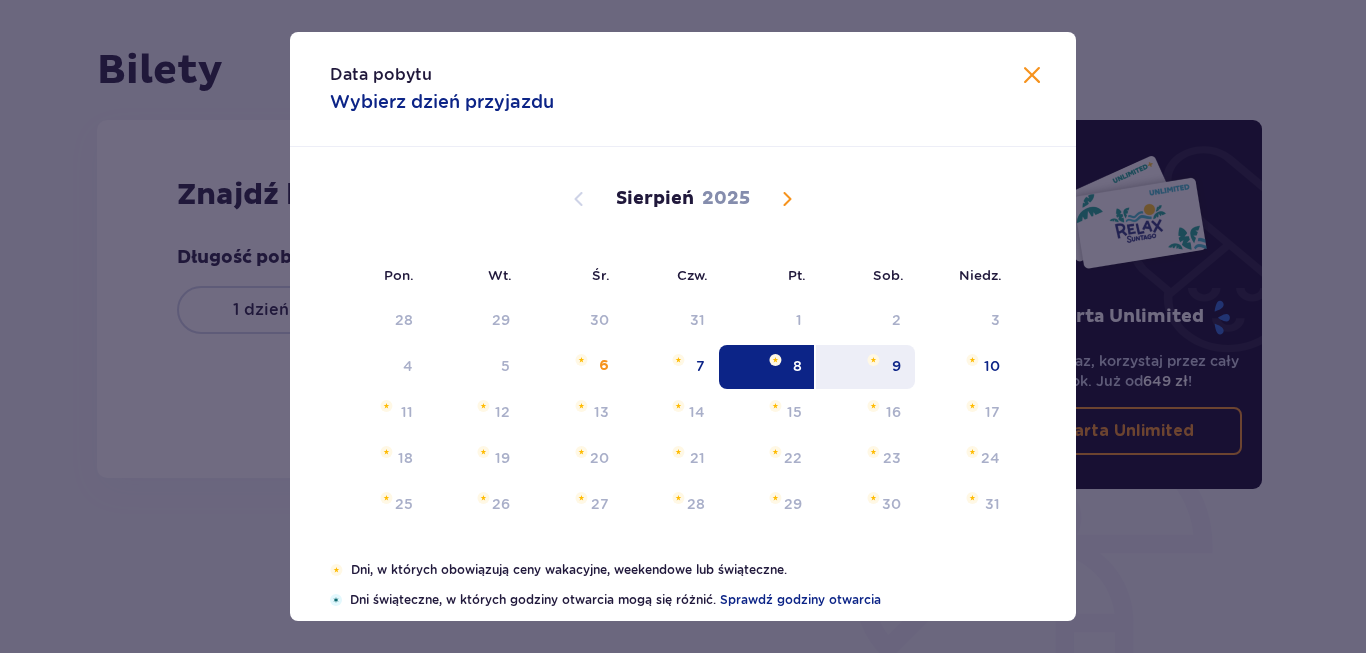 click on "9" at bounding box center (865, 367) 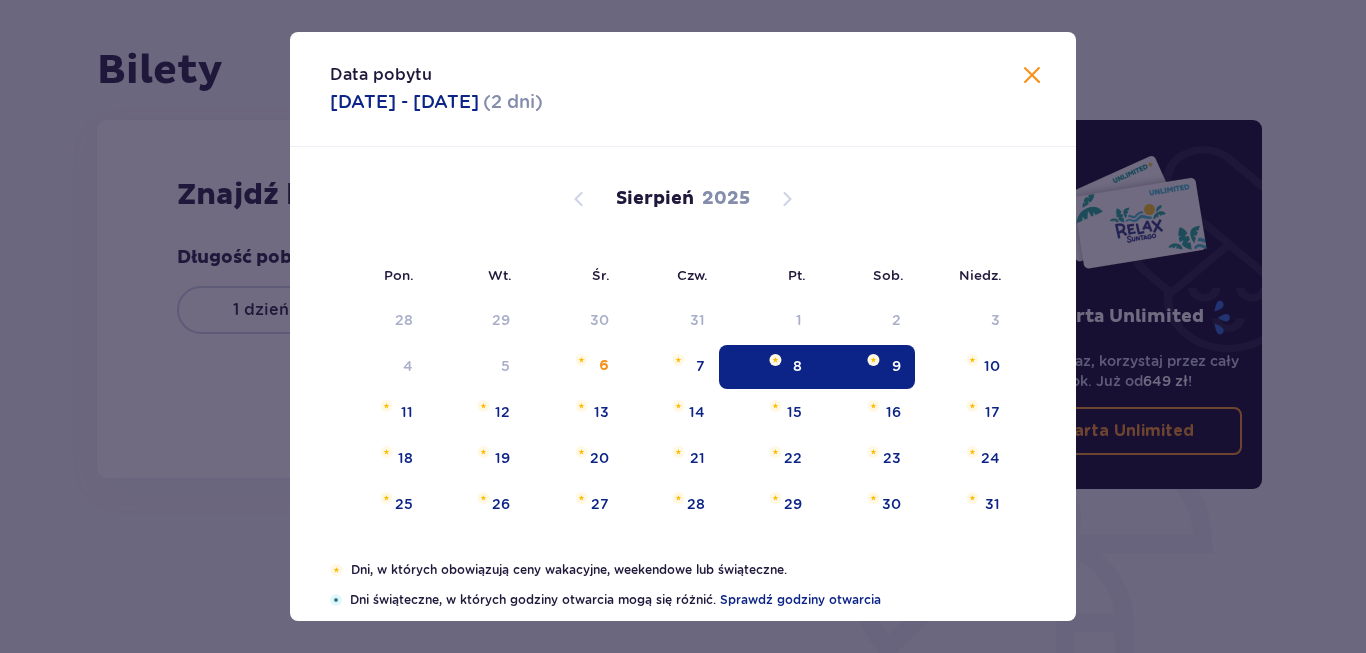 type on "08.08.25 - 09.08.25" 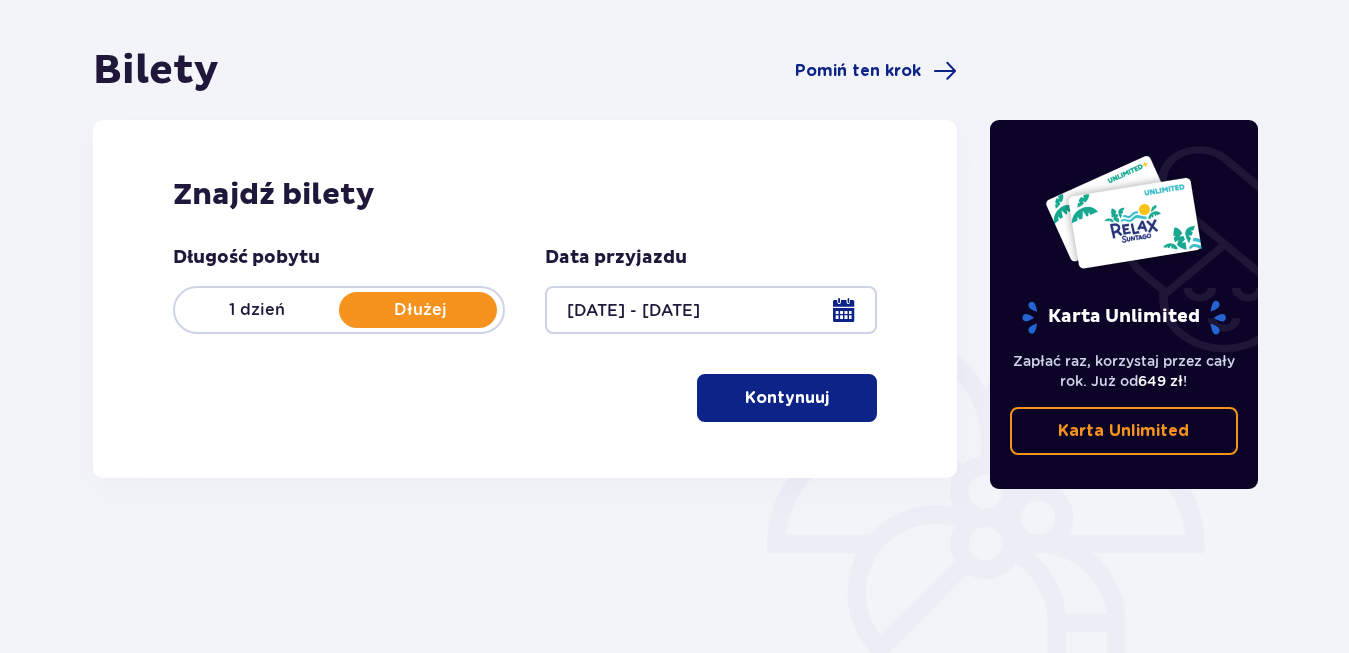 click on "Kontynuuj" at bounding box center [787, 398] 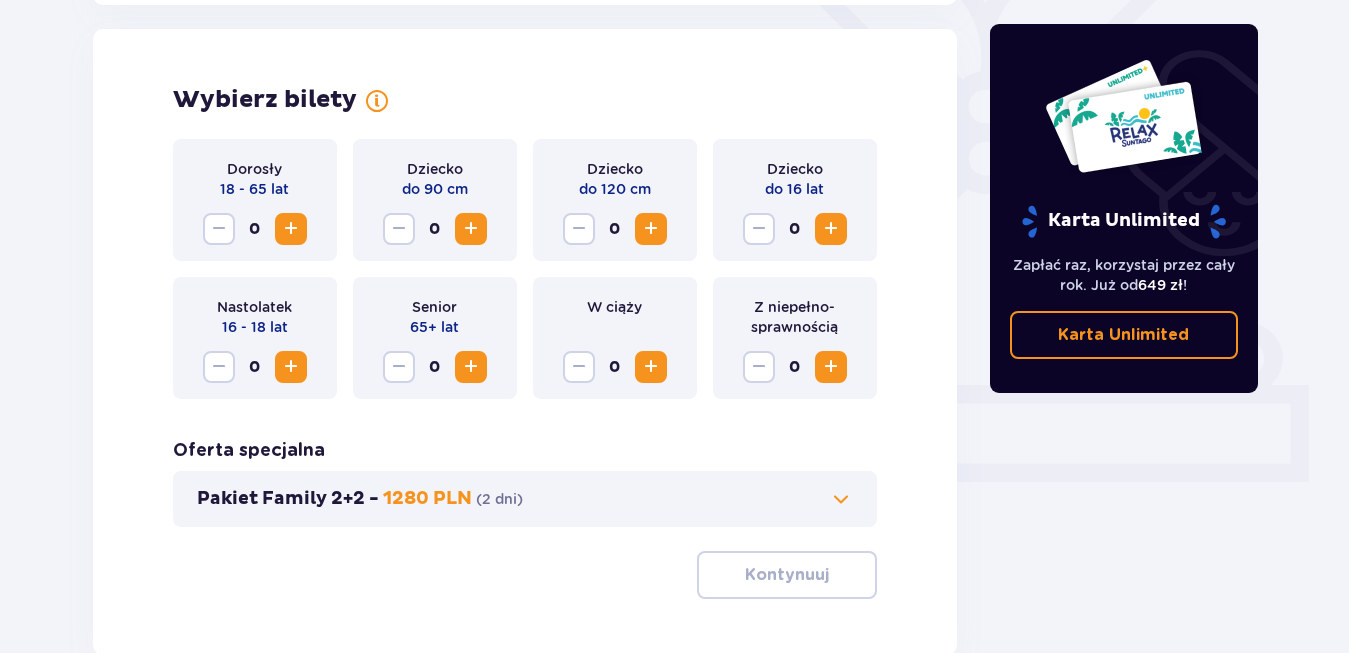 scroll, scrollTop: 556, scrollLeft: 0, axis: vertical 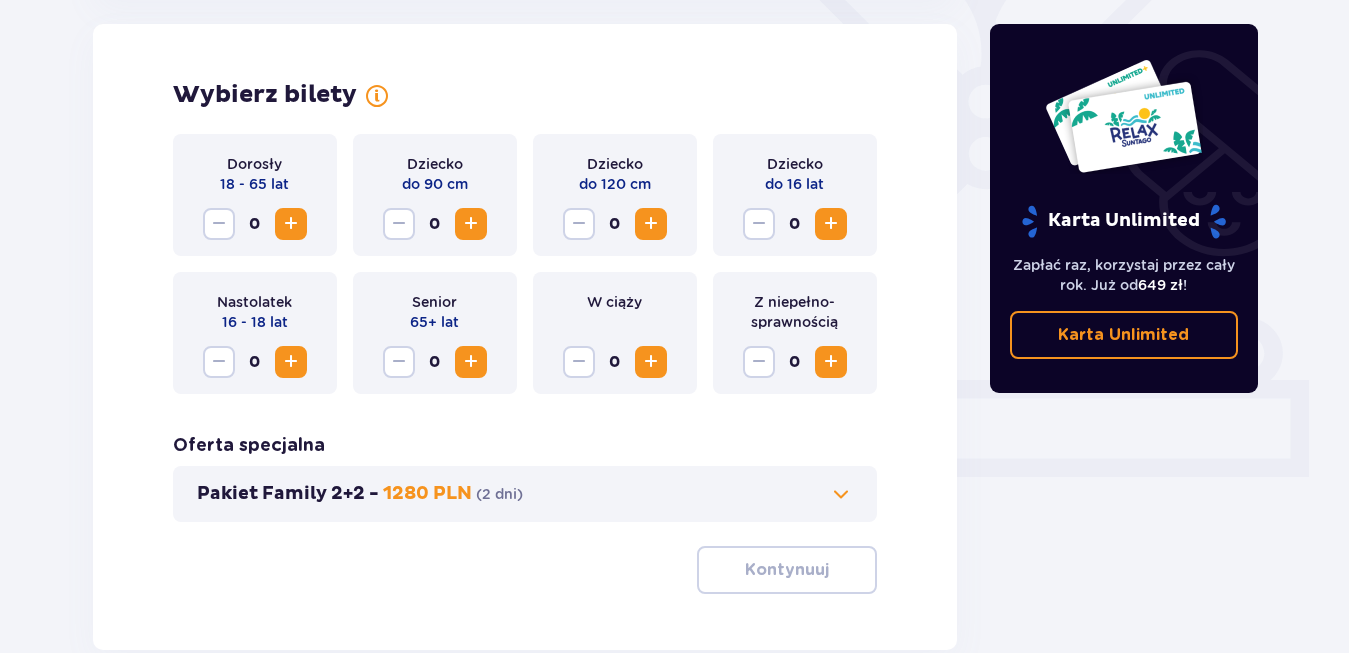 click at bounding box center [291, 224] 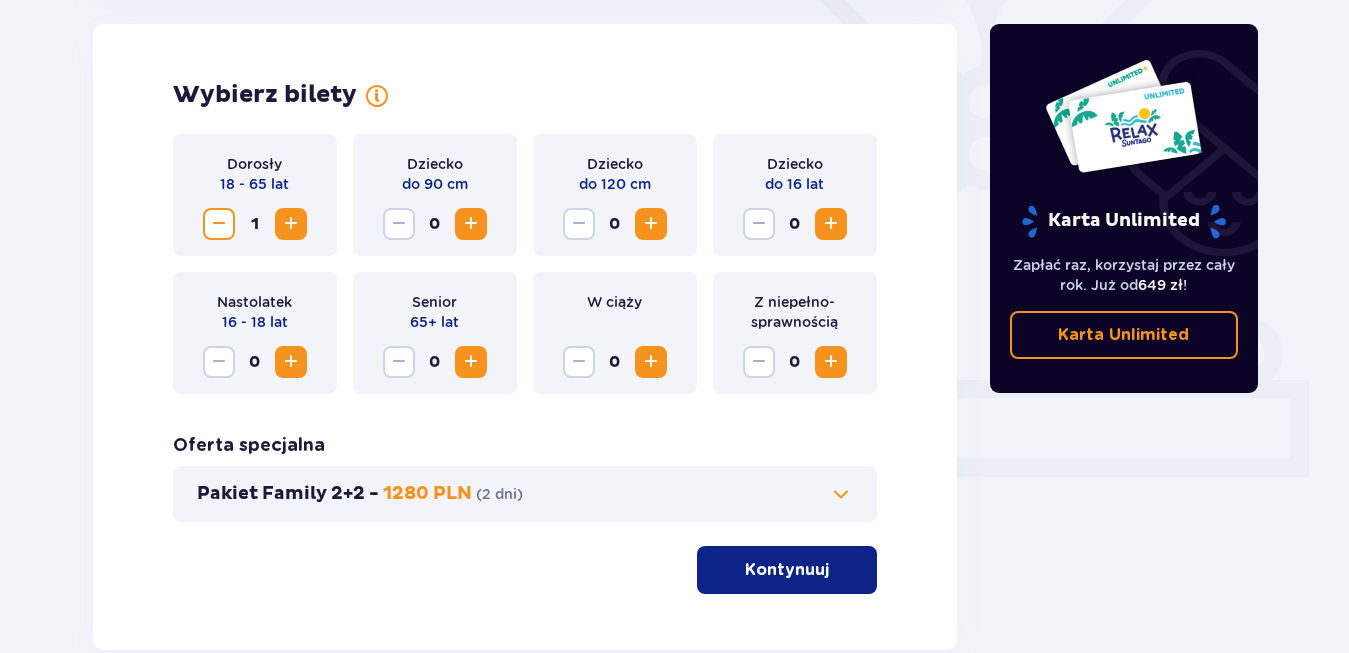 click at bounding box center [291, 224] 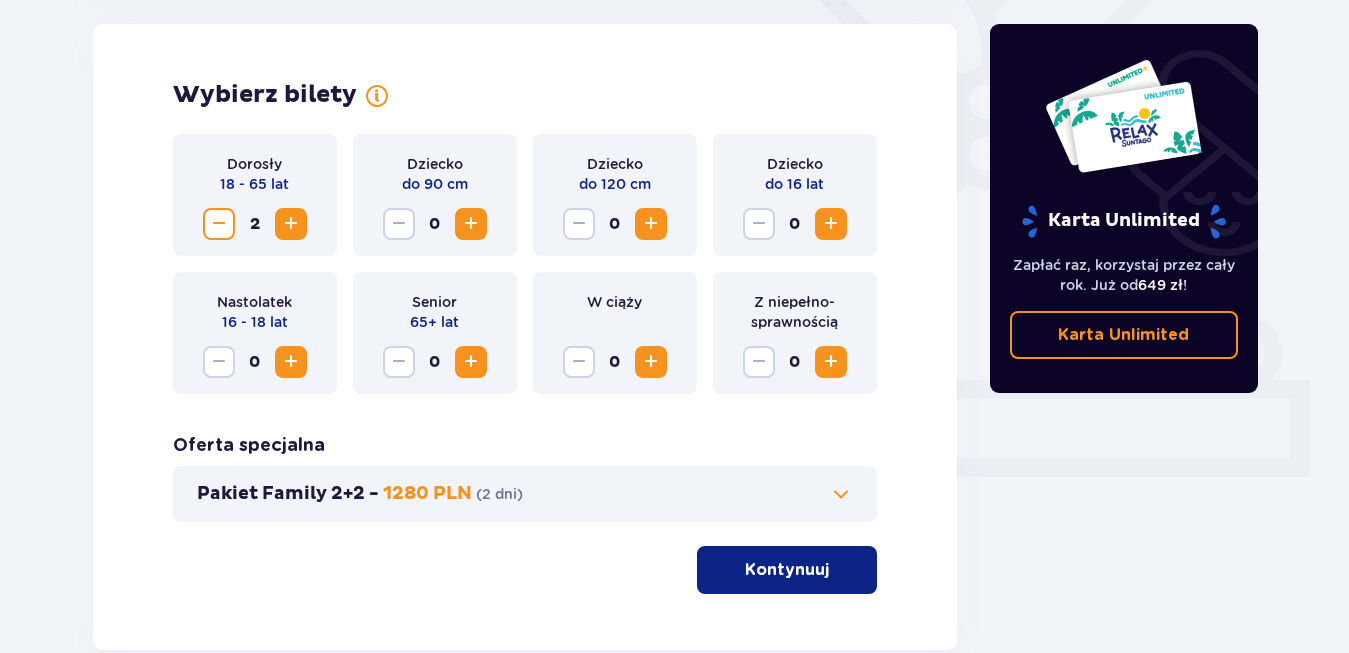 click on "Kontynuuj" at bounding box center (787, 570) 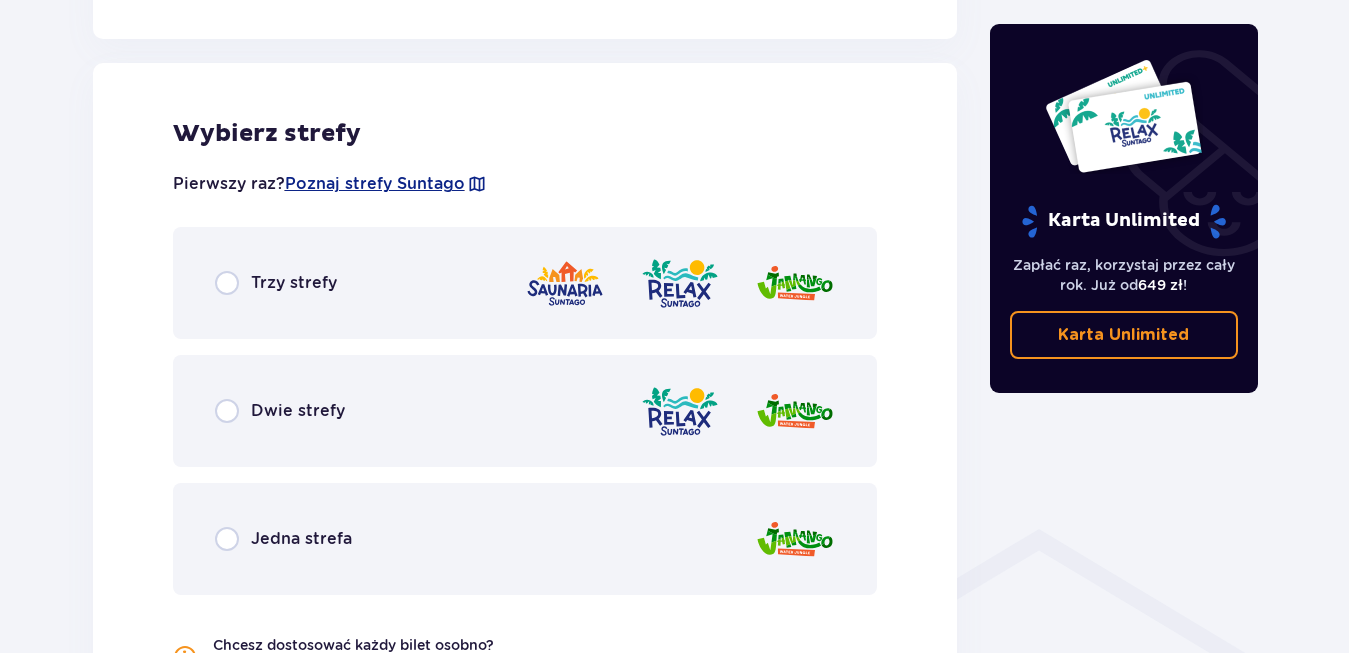 scroll, scrollTop: 1110, scrollLeft: 0, axis: vertical 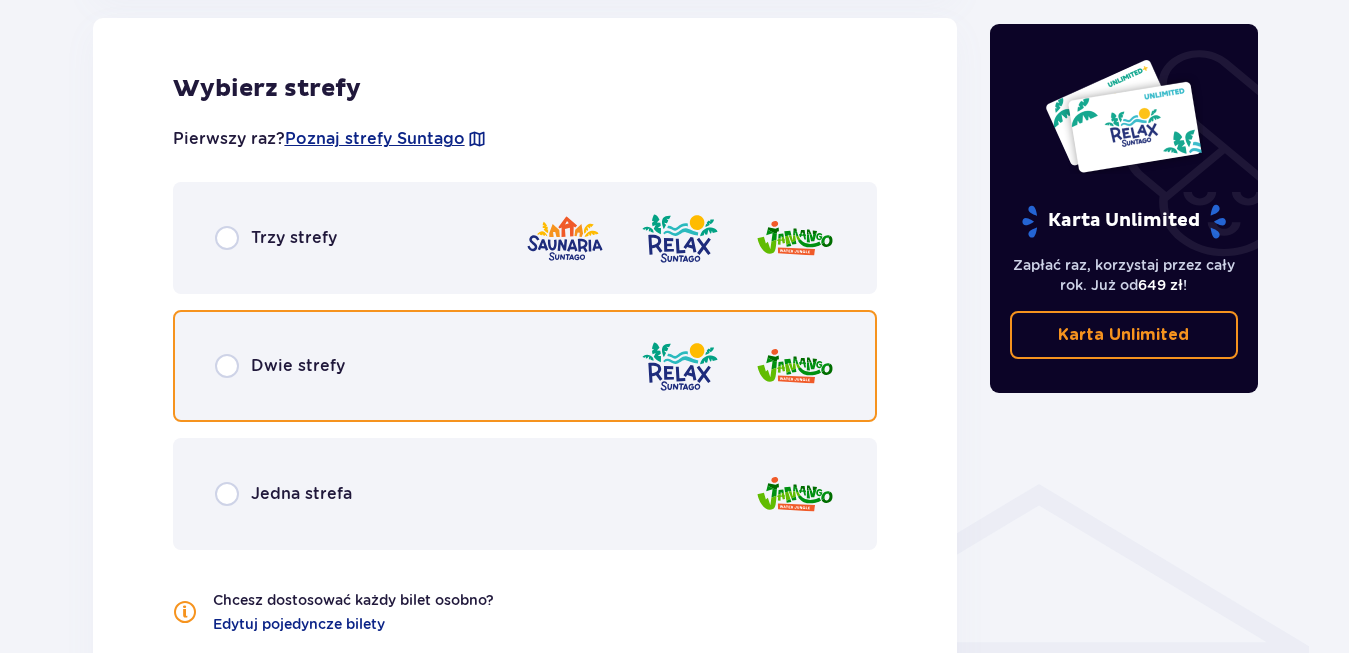 click at bounding box center [227, 366] 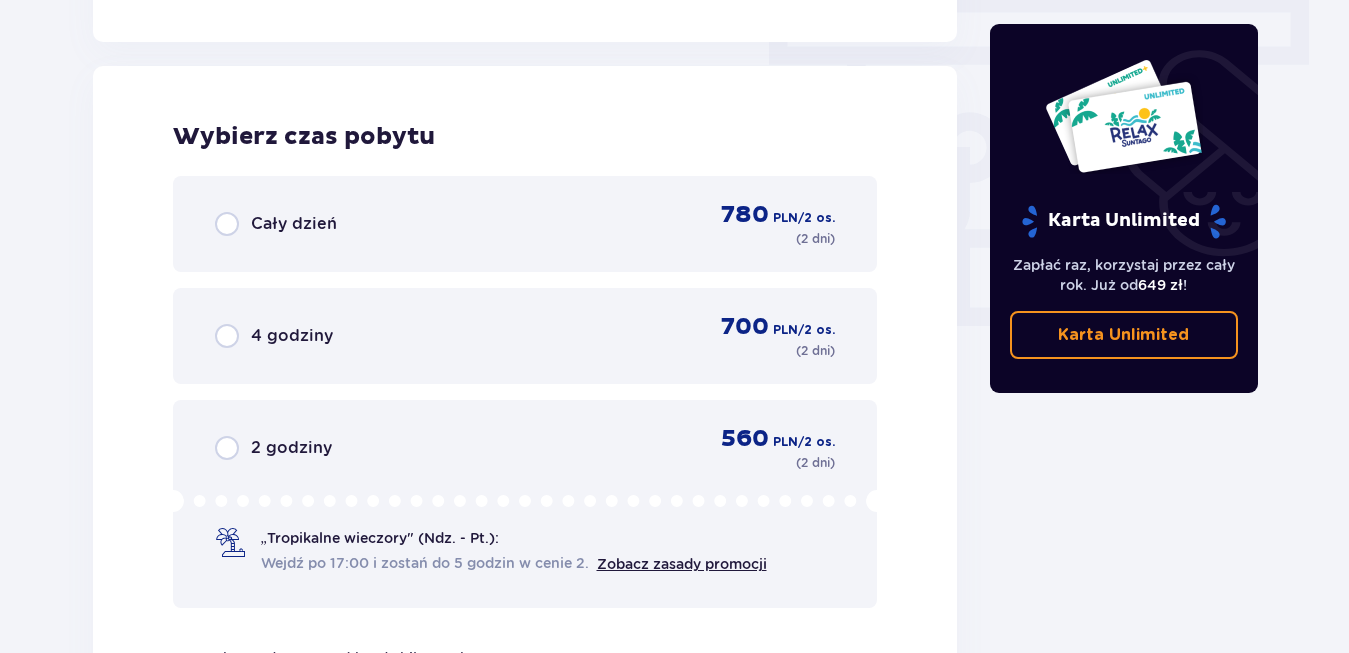 scroll, scrollTop: 1806, scrollLeft: 0, axis: vertical 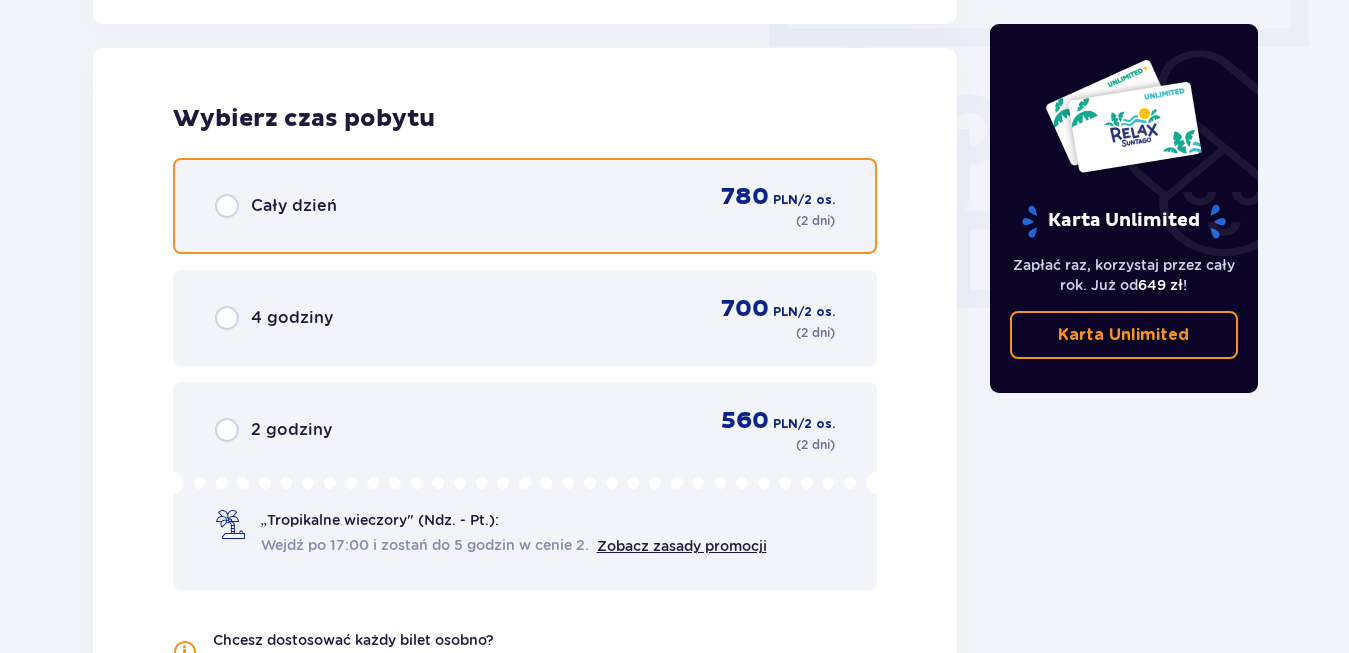 click at bounding box center [227, 206] 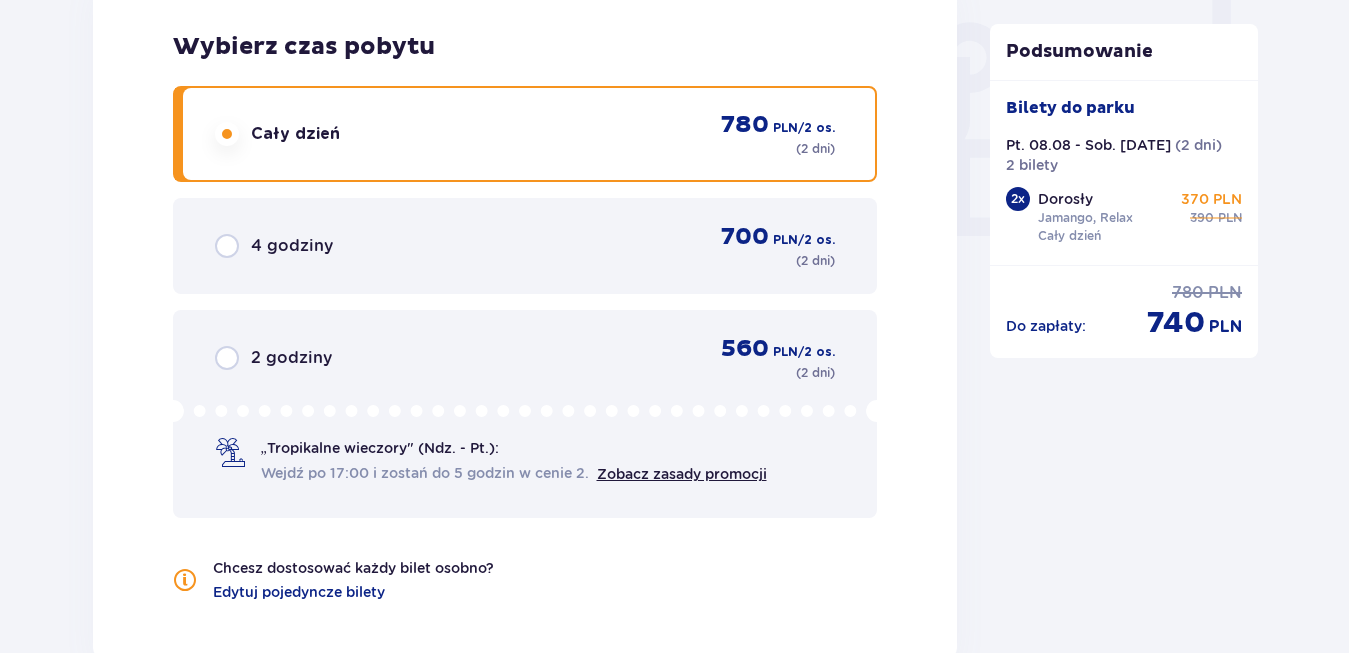 scroll, scrollTop: 2171, scrollLeft: 0, axis: vertical 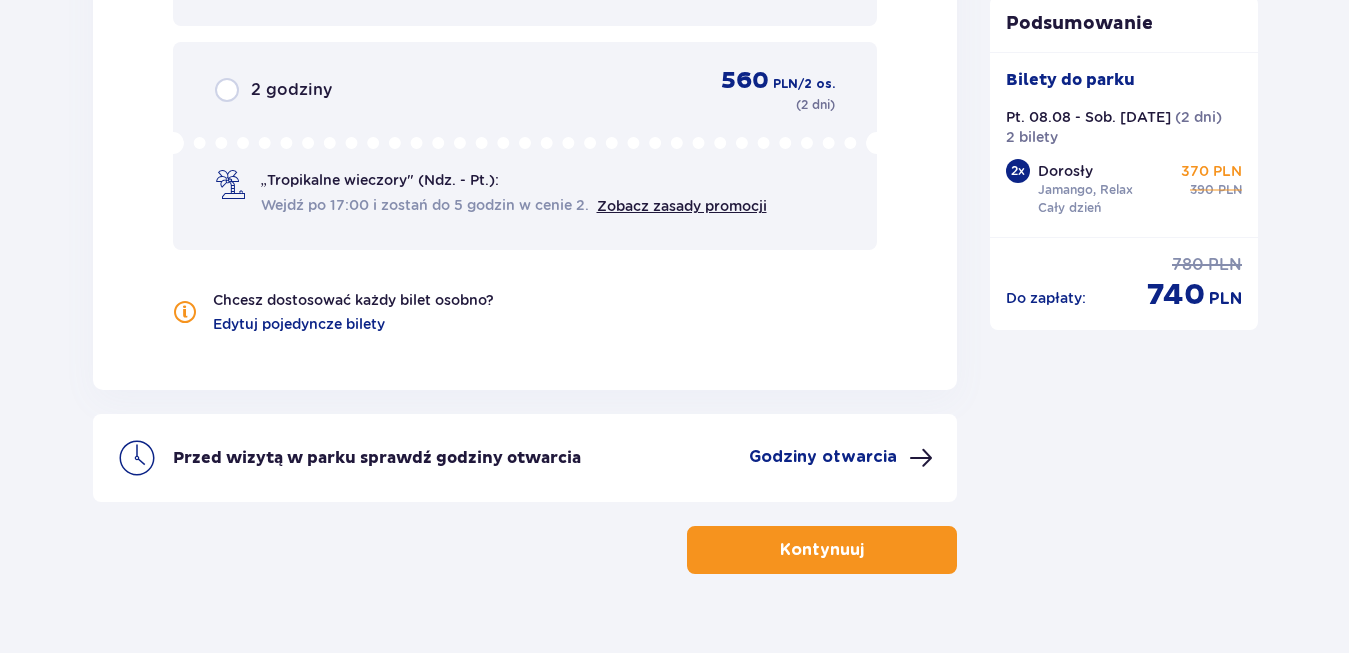 click on "Kontynuuj" at bounding box center [822, 550] 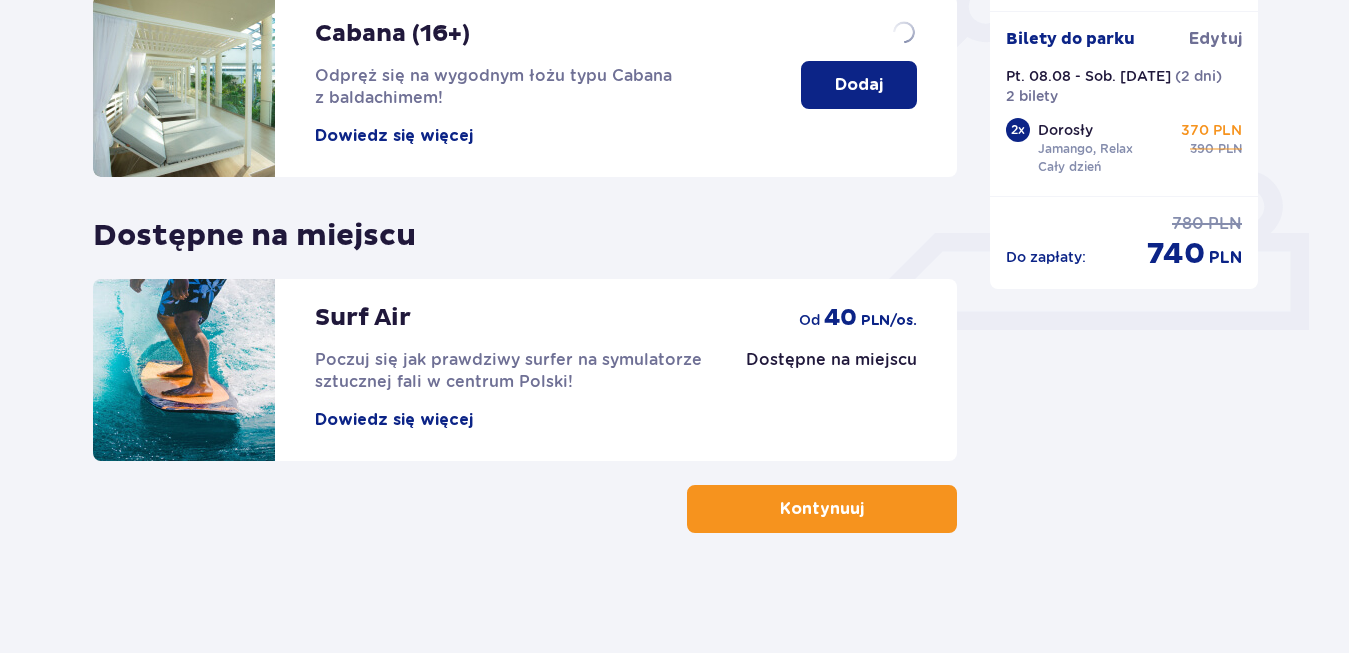 scroll, scrollTop: 0, scrollLeft: 0, axis: both 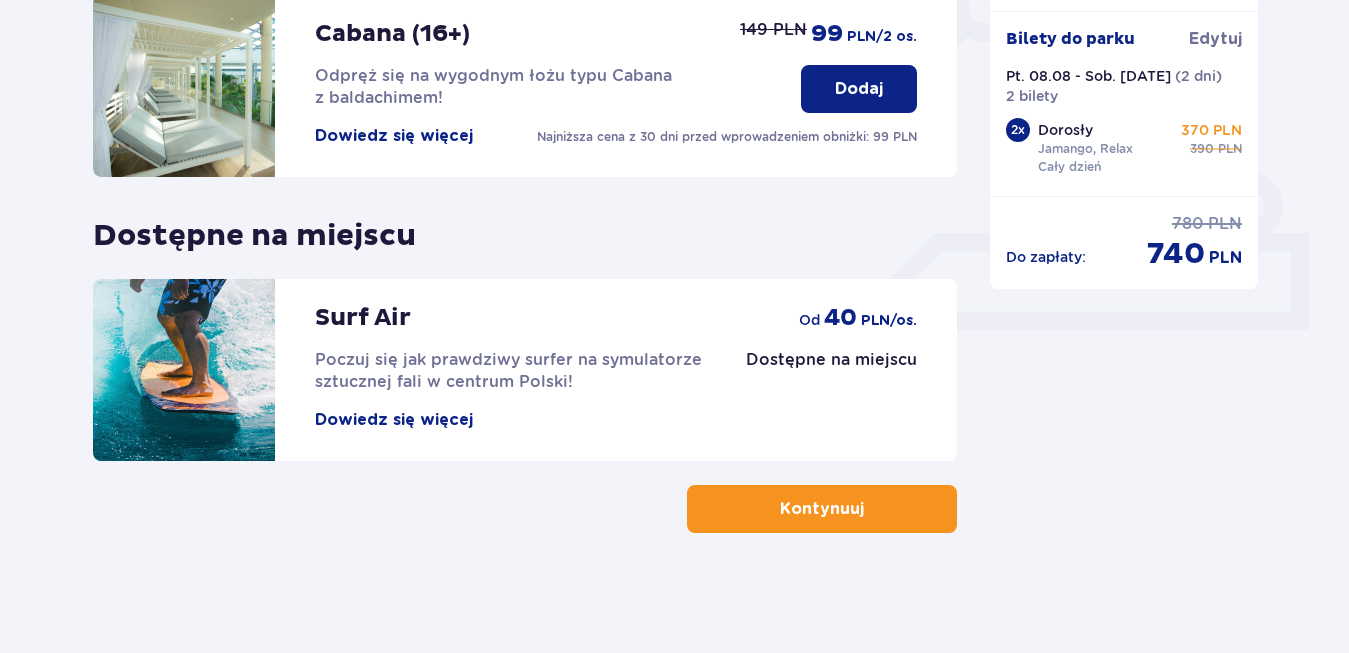 click on "Kontynuuj" at bounding box center (822, 509) 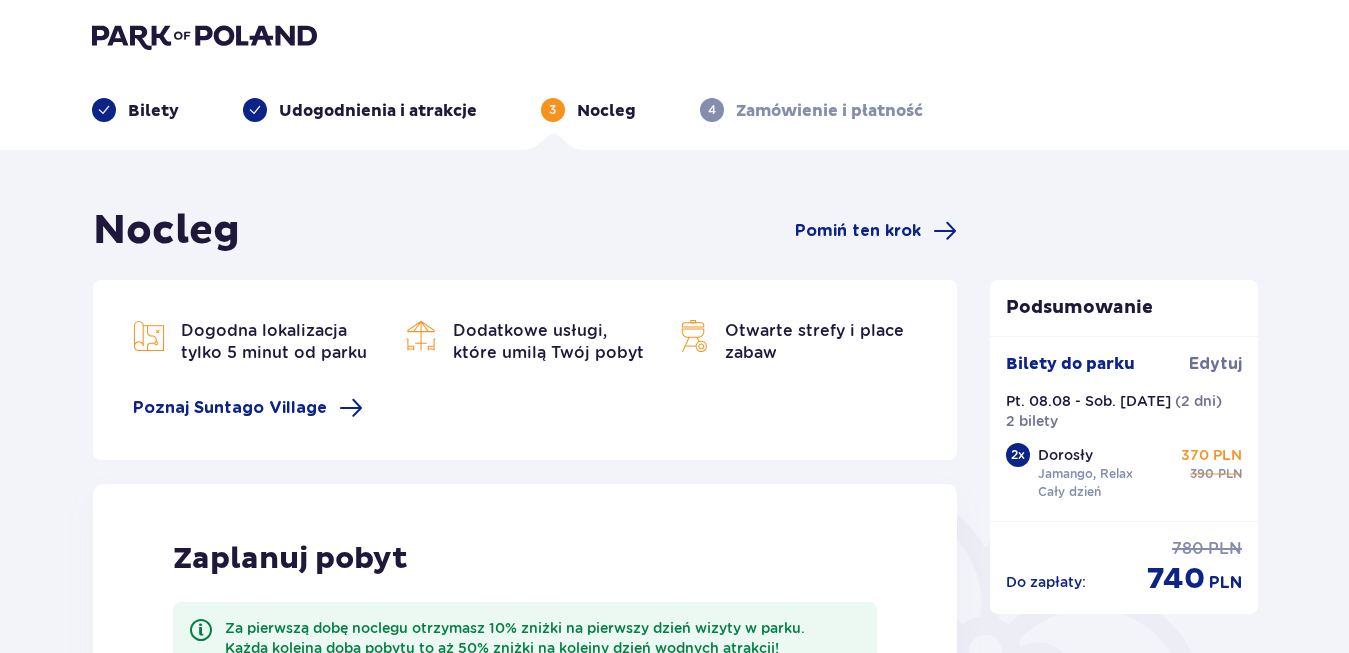 scroll, scrollTop: 0, scrollLeft: 0, axis: both 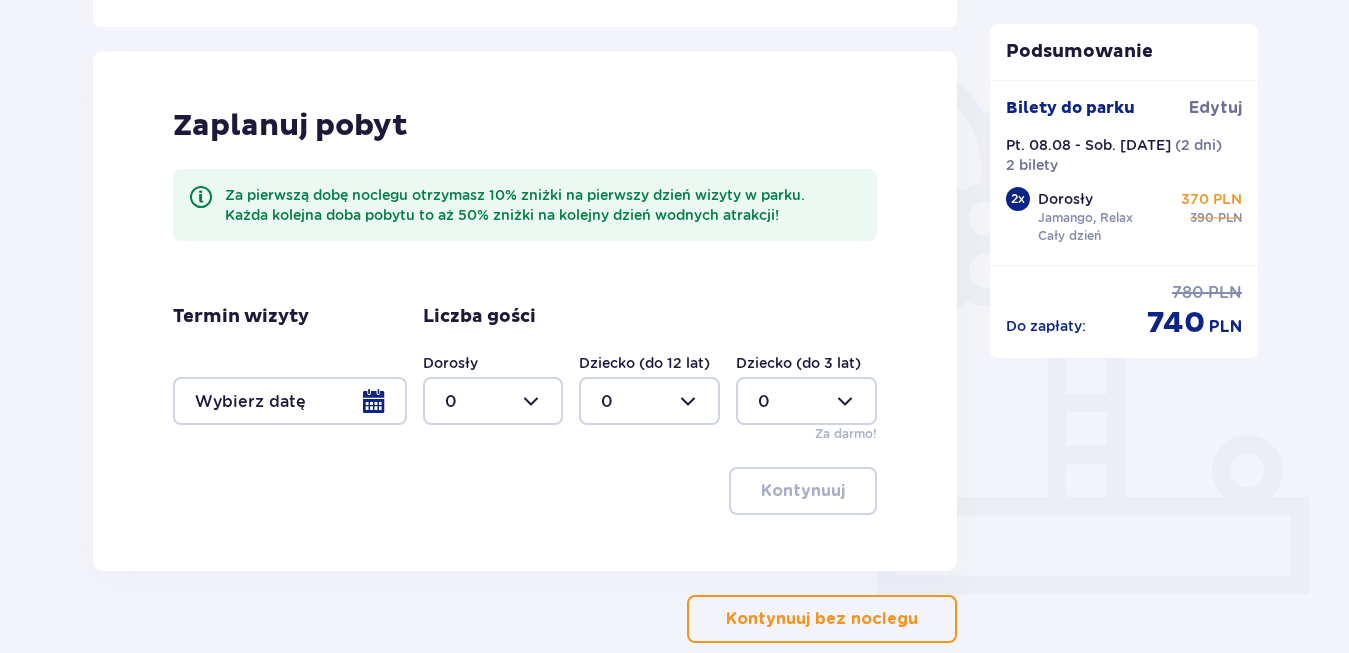 click at bounding box center (290, 401) 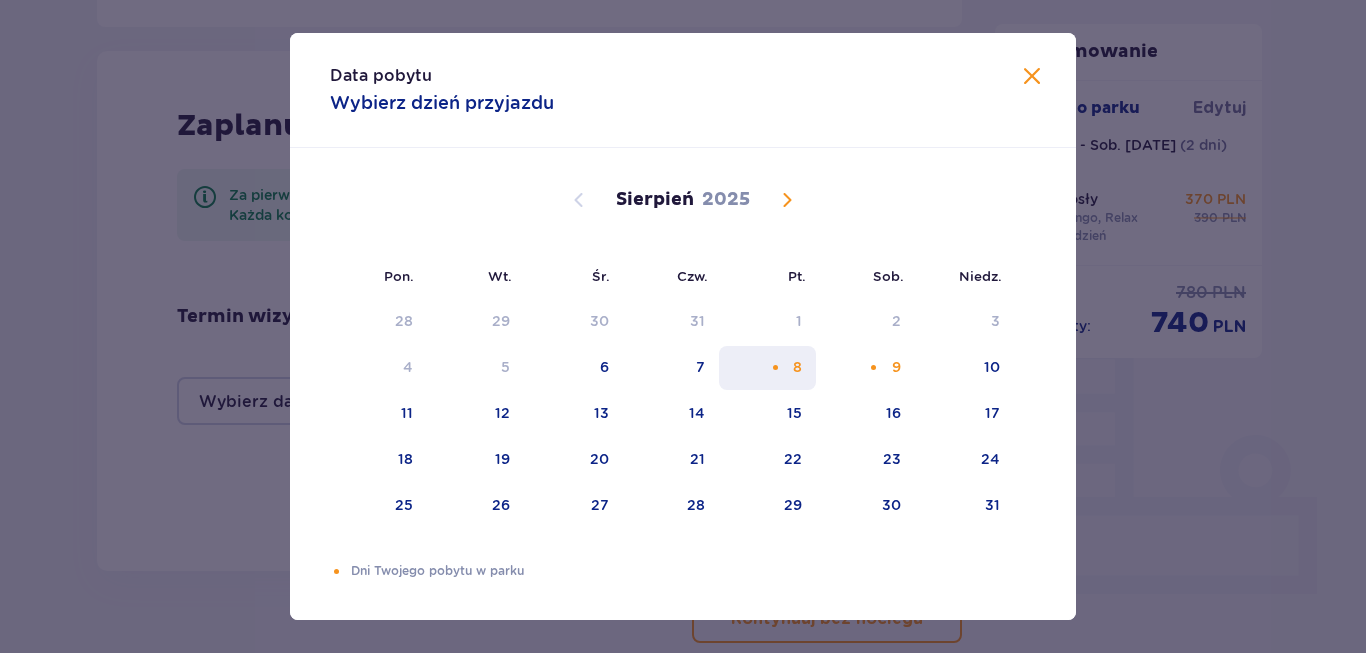 click on "8" at bounding box center [797, 367] 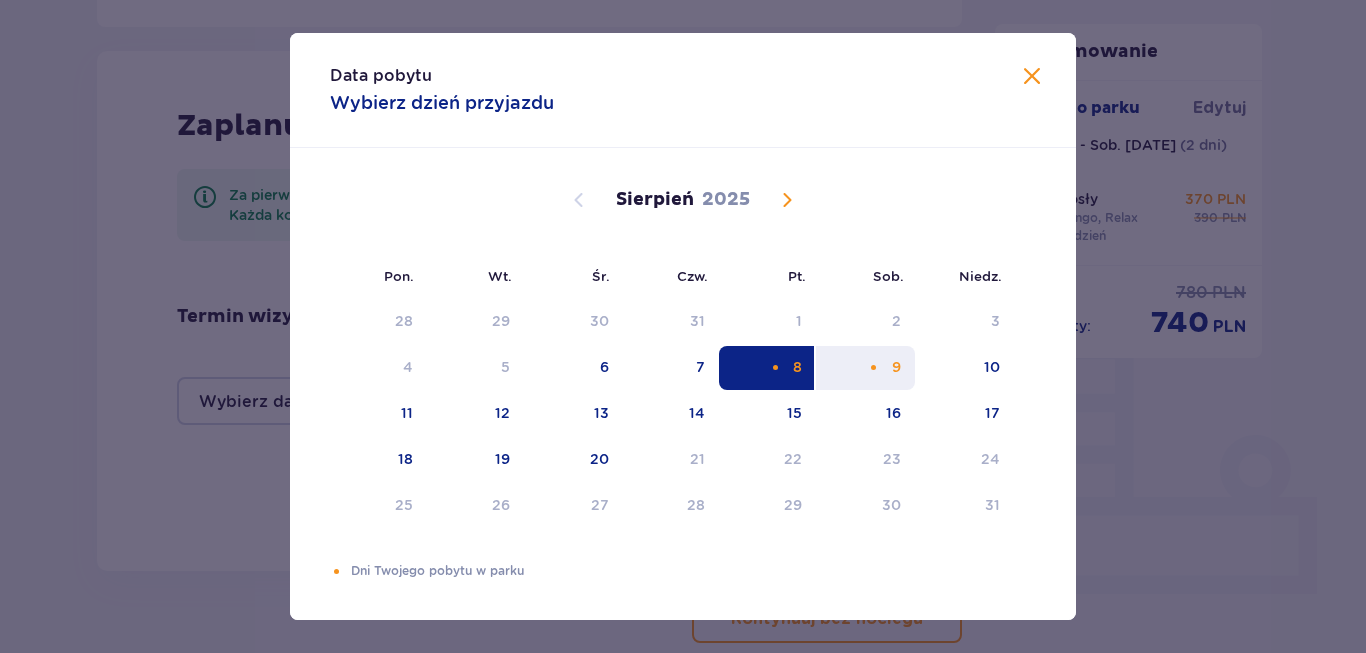 click on "9" at bounding box center (865, 368) 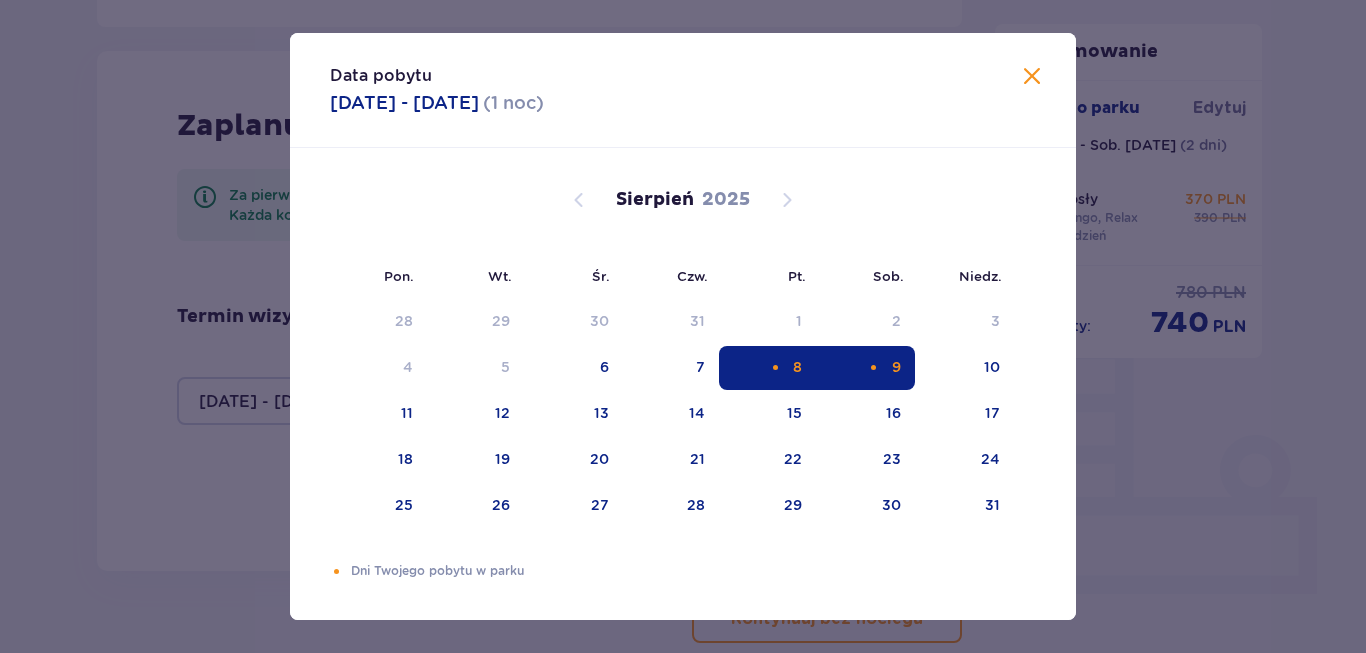 type on "08.08.25 - 09.08.25" 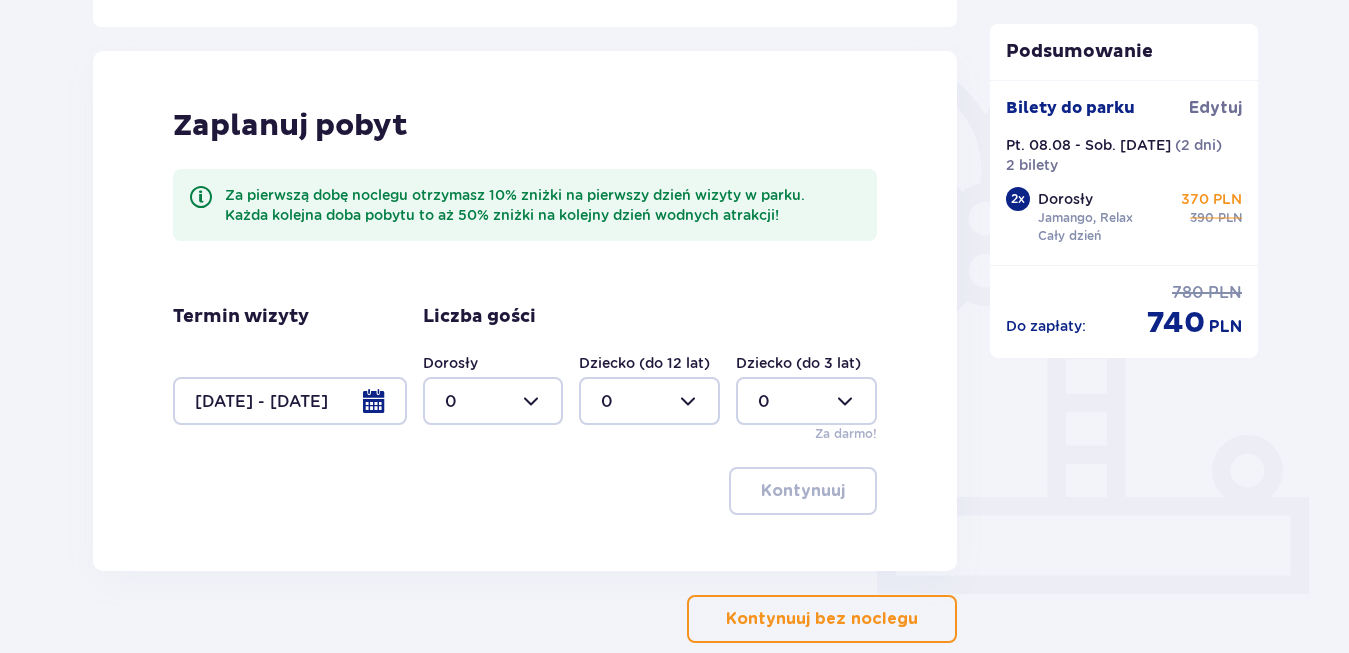 click at bounding box center (493, 401) 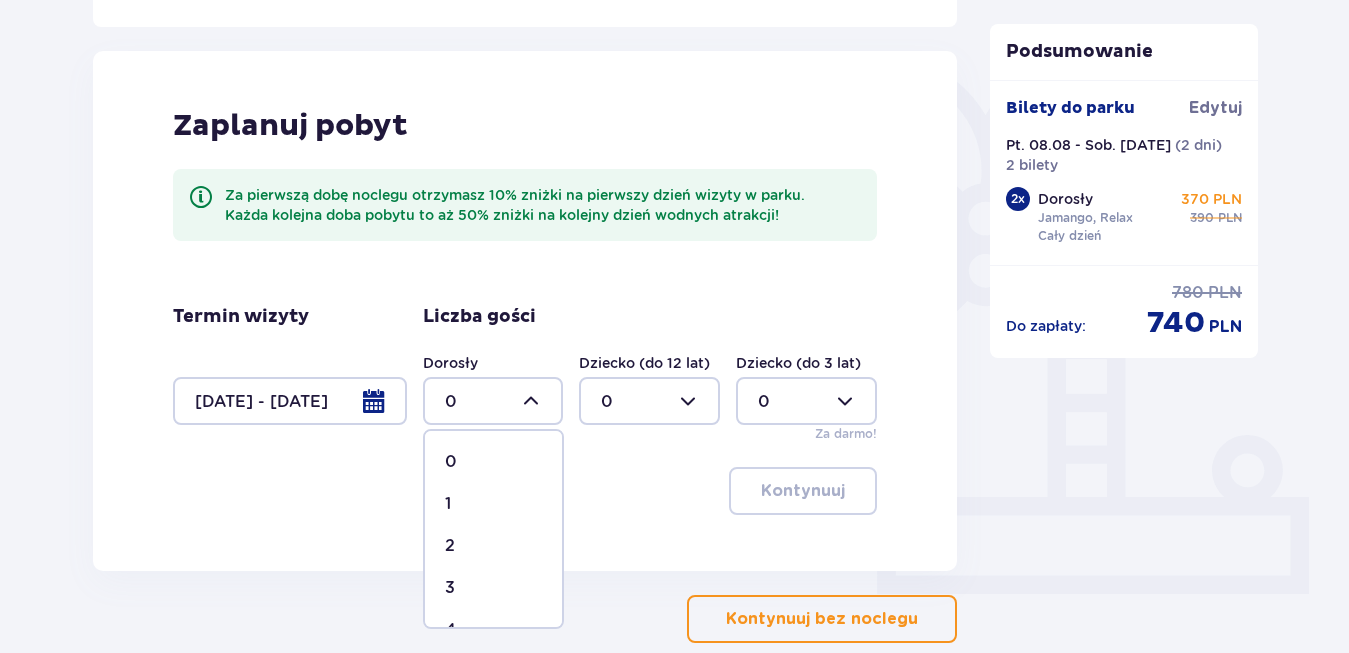 click on "2" at bounding box center (493, 546) 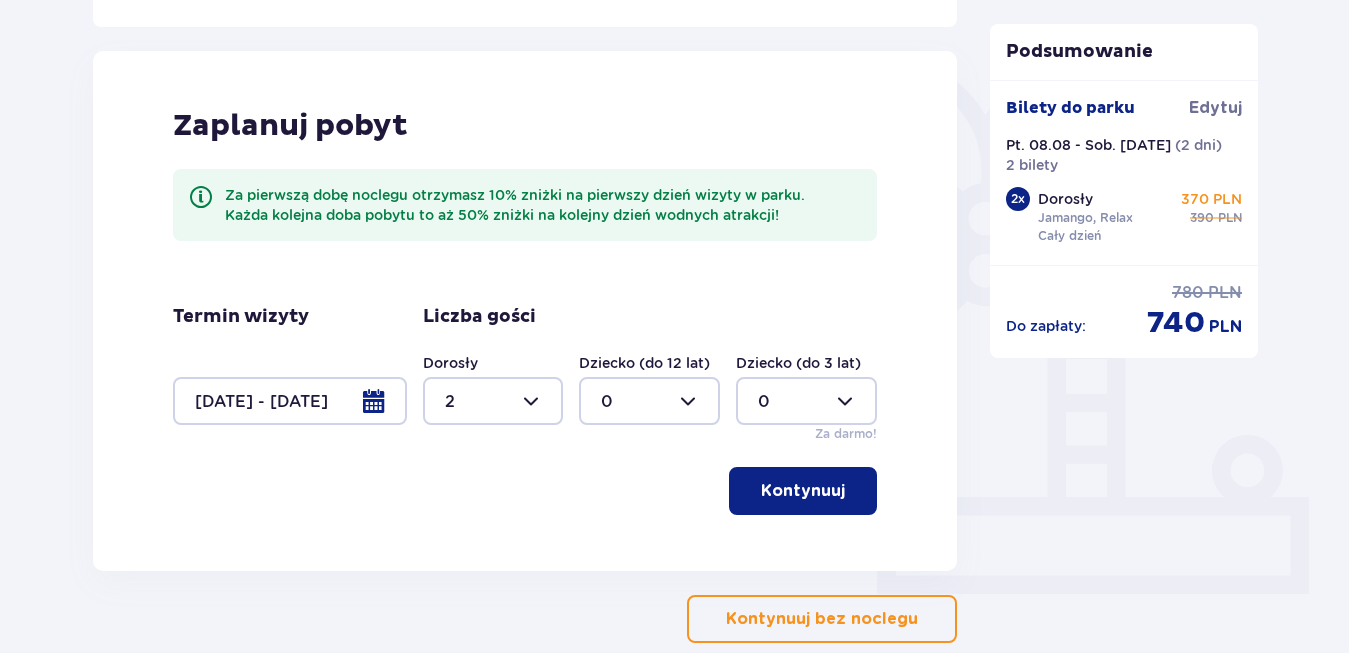 click on "Kontynuuj" at bounding box center [803, 491] 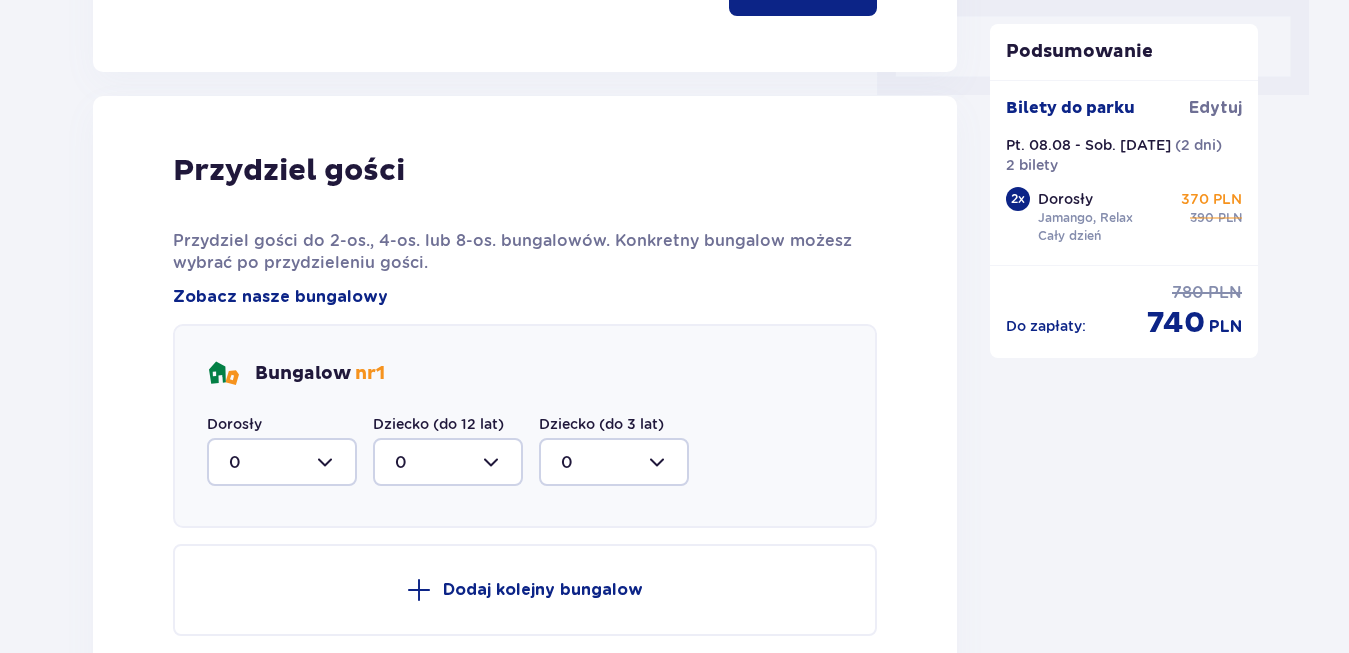 scroll, scrollTop: 1010, scrollLeft: 0, axis: vertical 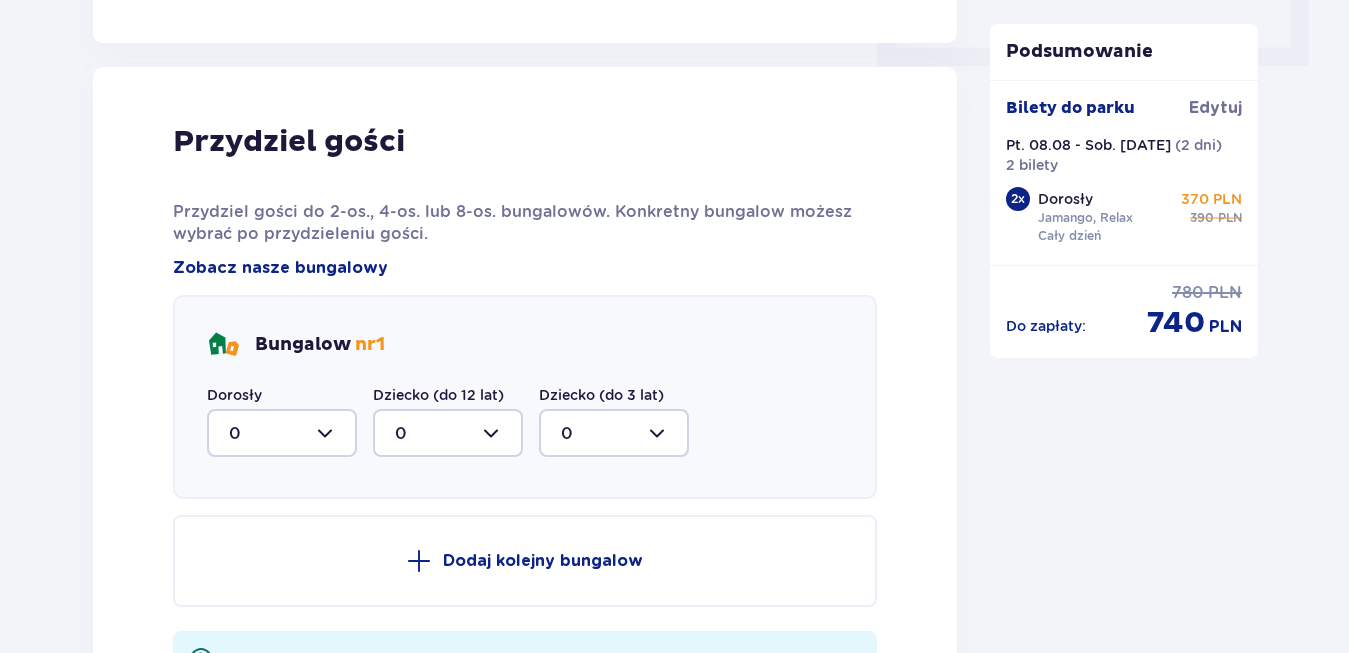 click at bounding box center [282, 433] 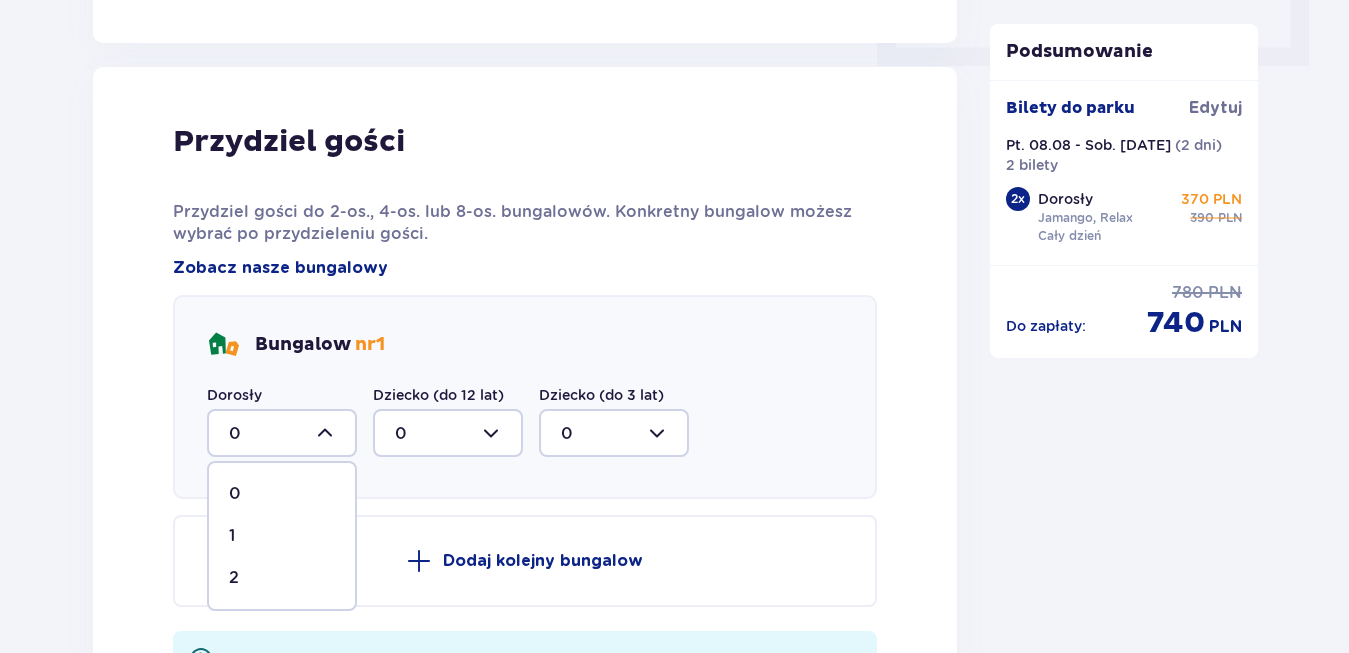 click on "2" at bounding box center (282, 578) 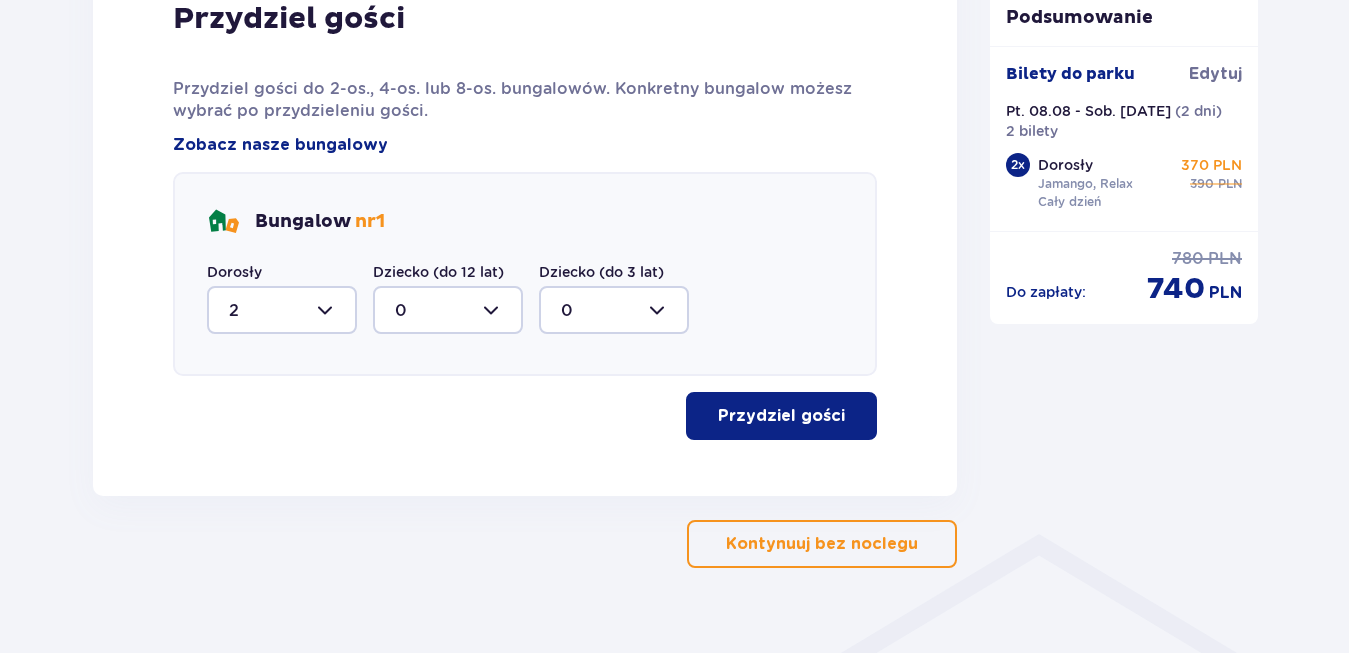 scroll, scrollTop: 1095, scrollLeft: 0, axis: vertical 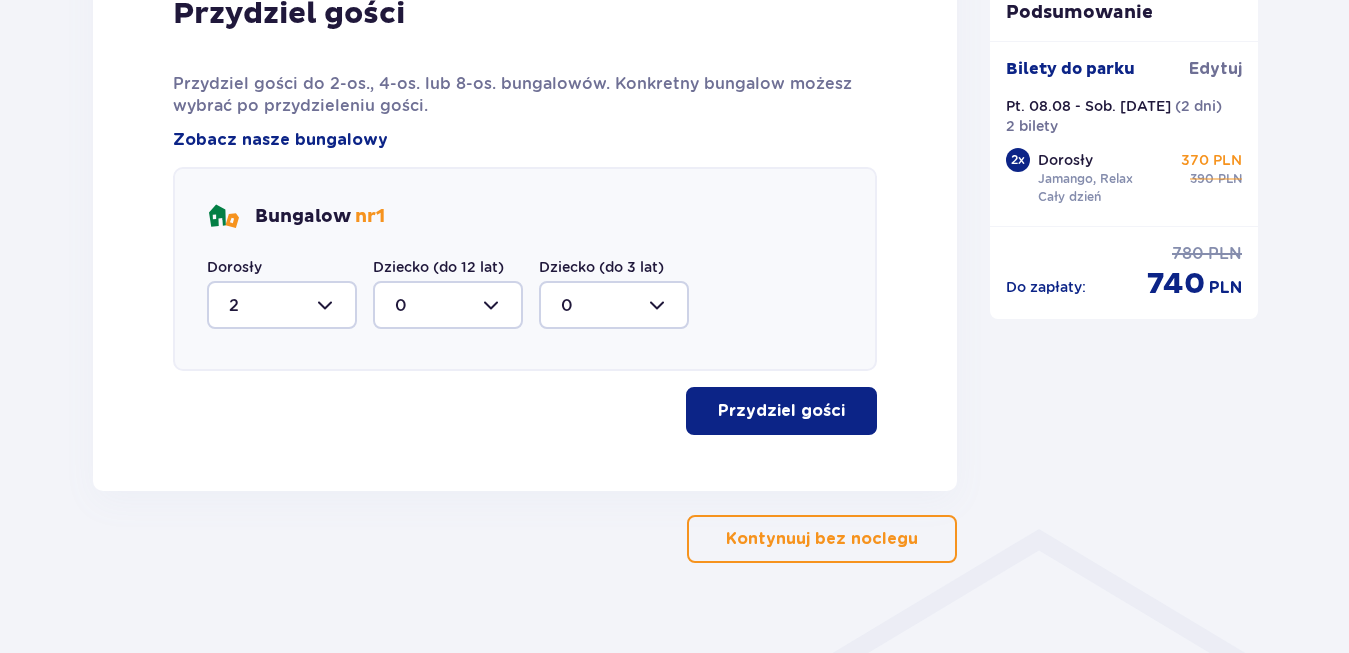 click on "Przydziel gości" at bounding box center (781, 411) 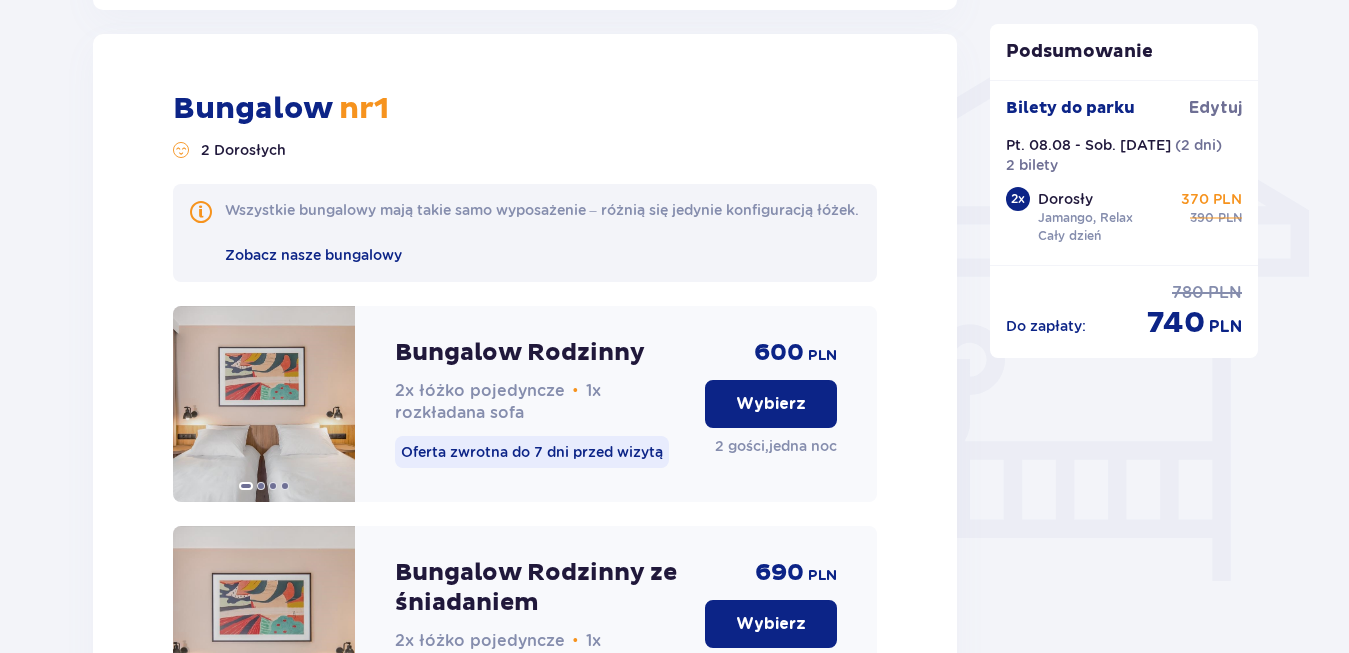 scroll, scrollTop: 1586, scrollLeft: 0, axis: vertical 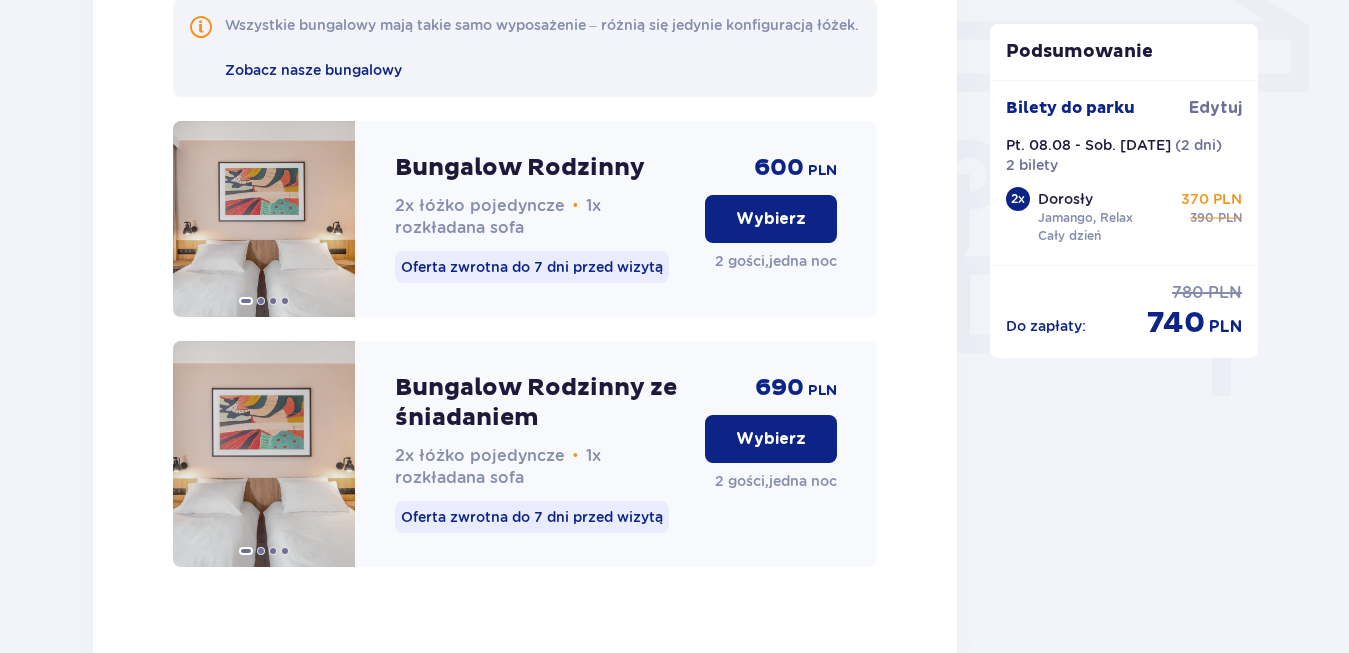 click on "Wybierz" at bounding box center [771, 219] 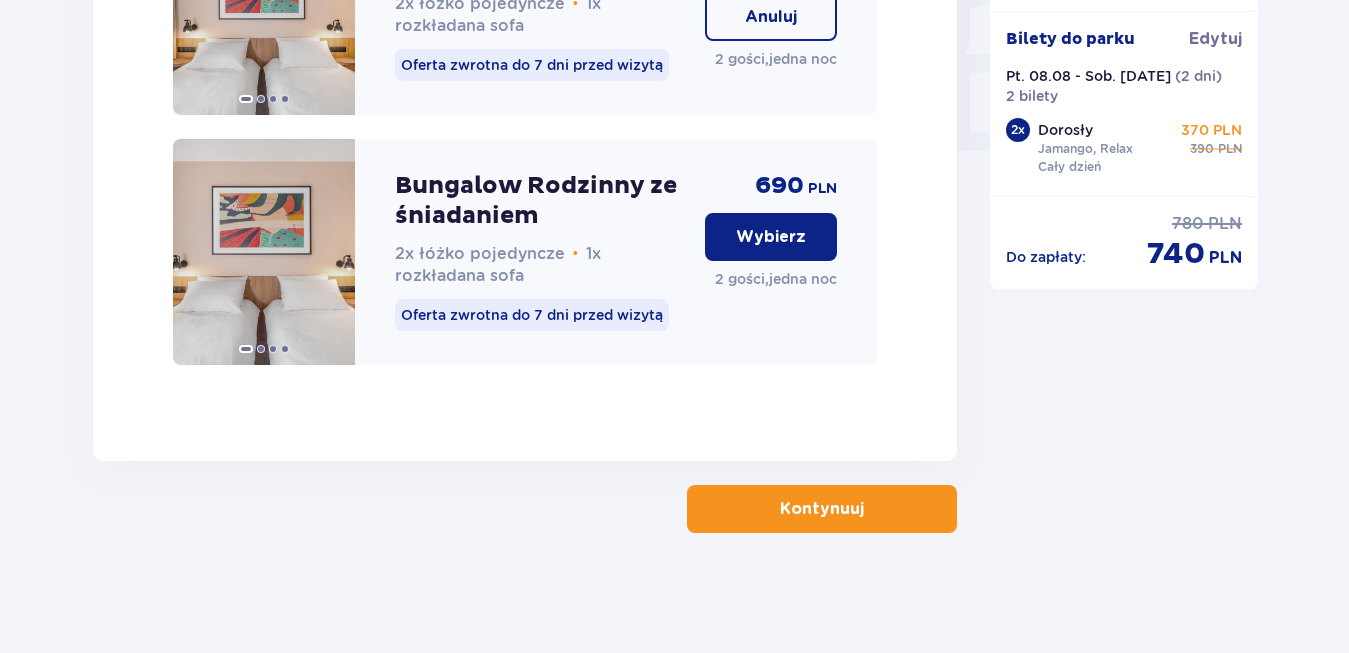 scroll, scrollTop: 1964, scrollLeft: 0, axis: vertical 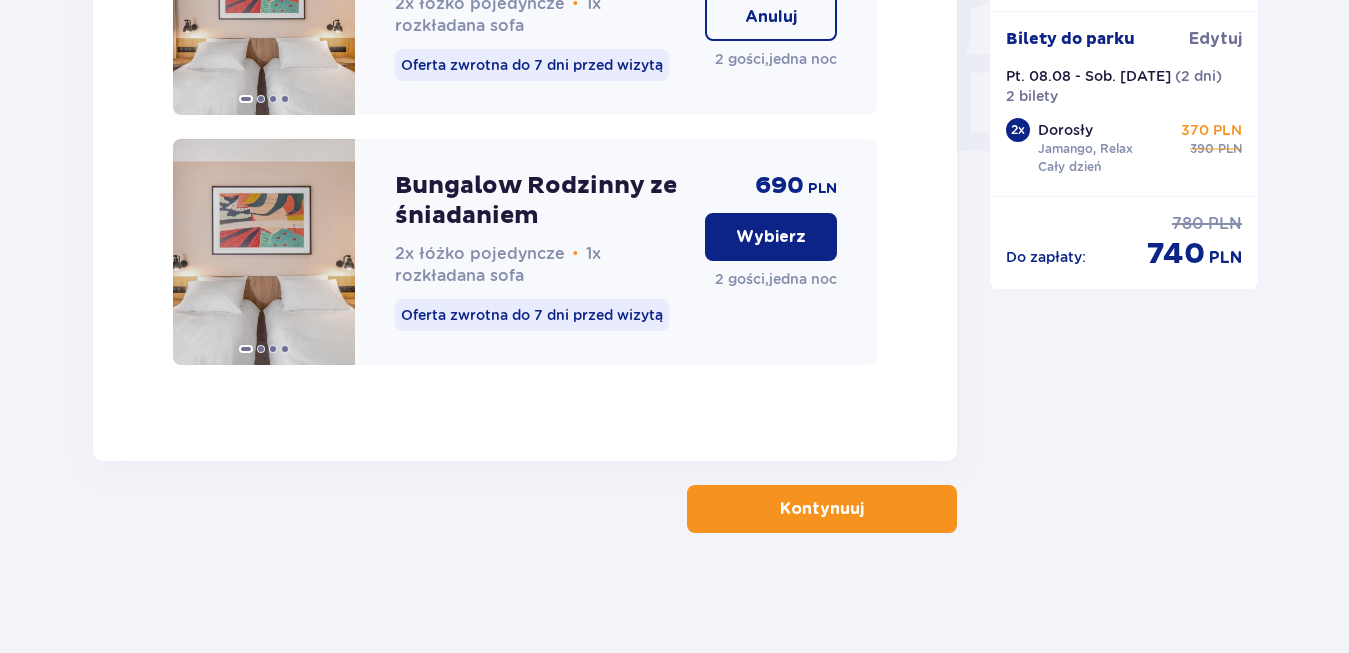 click on "Kontynuuj" at bounding box center [822, 509] 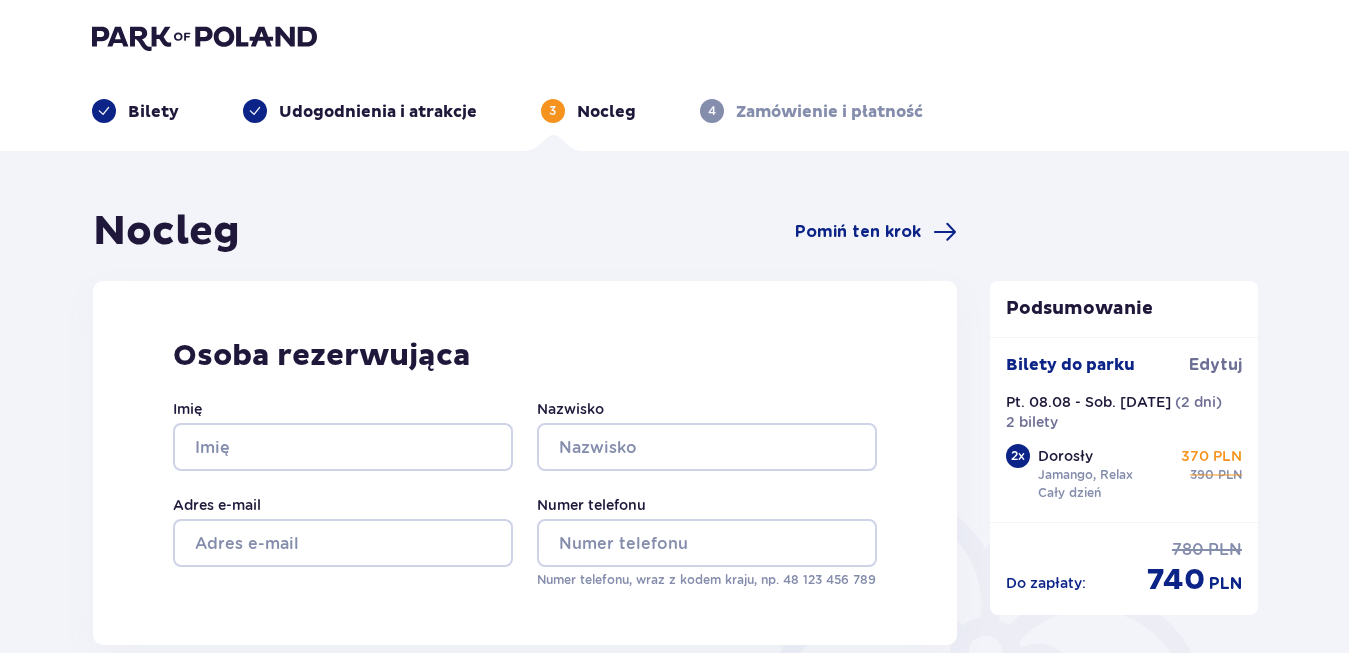 scroll, scrollTop: 0, scrollLeft: 0, axis: both 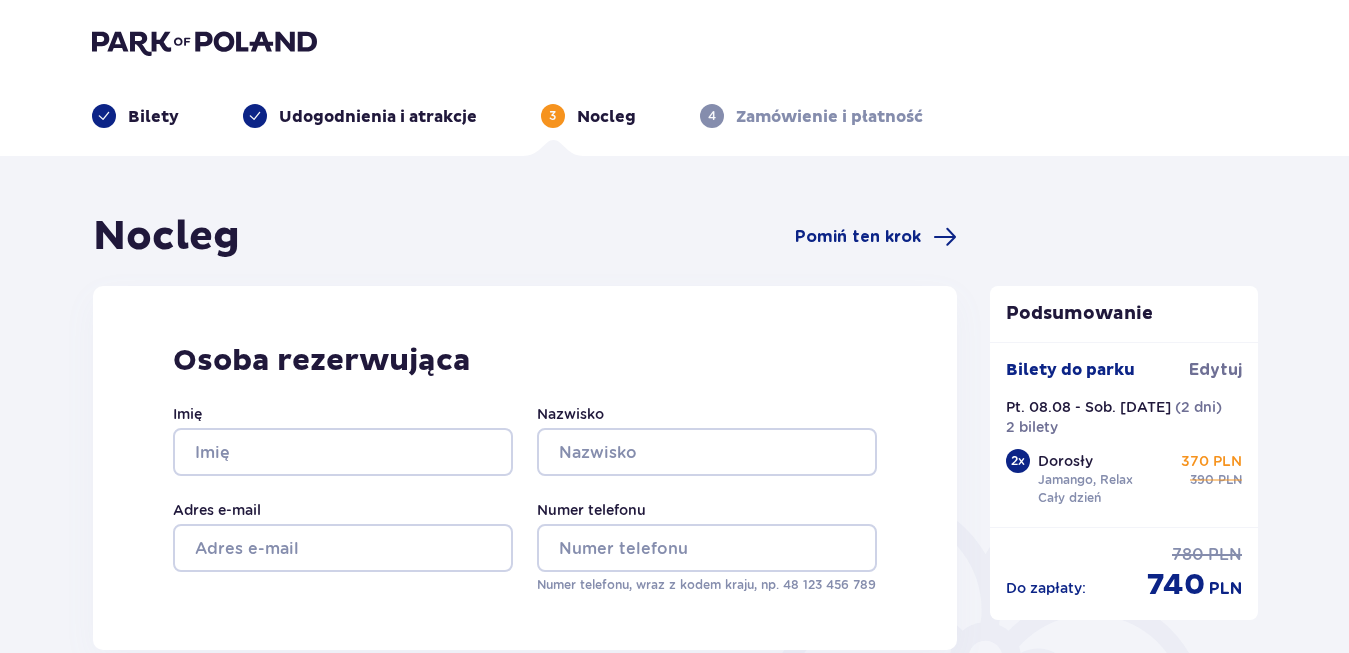 click on "Bilety" at bounding box center (153, 117) 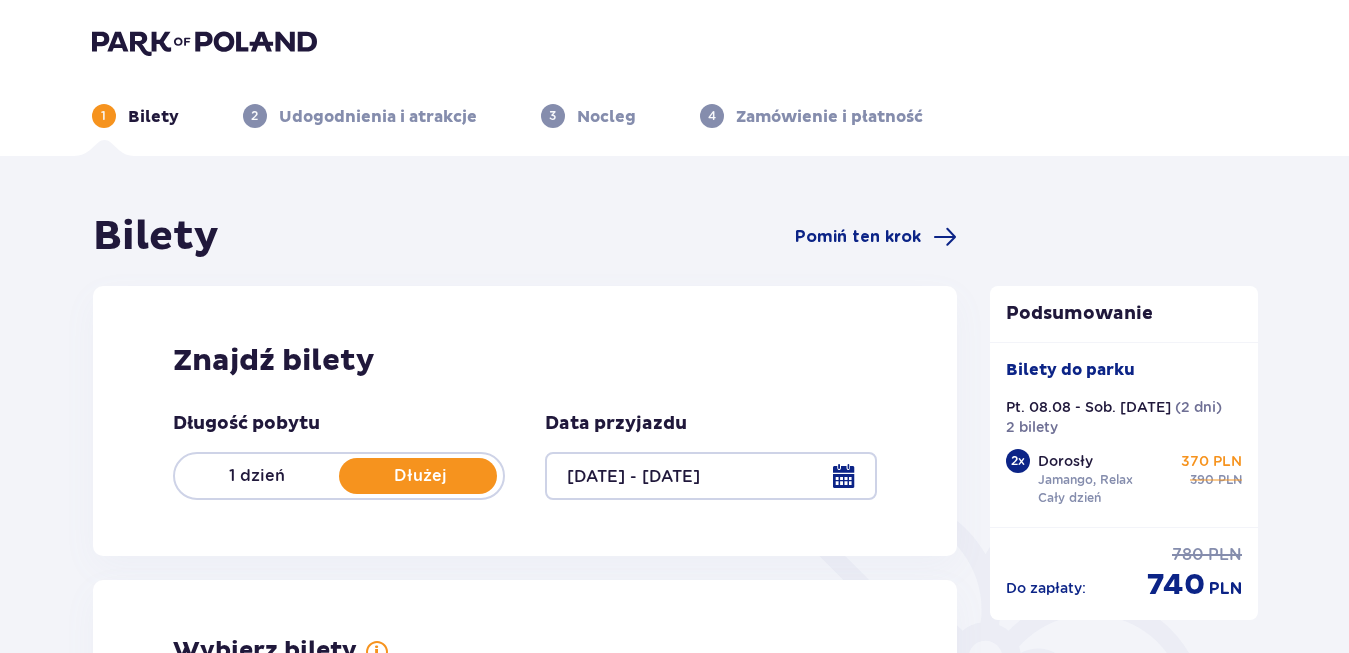 type on "08.08.25 - 09.08.25" 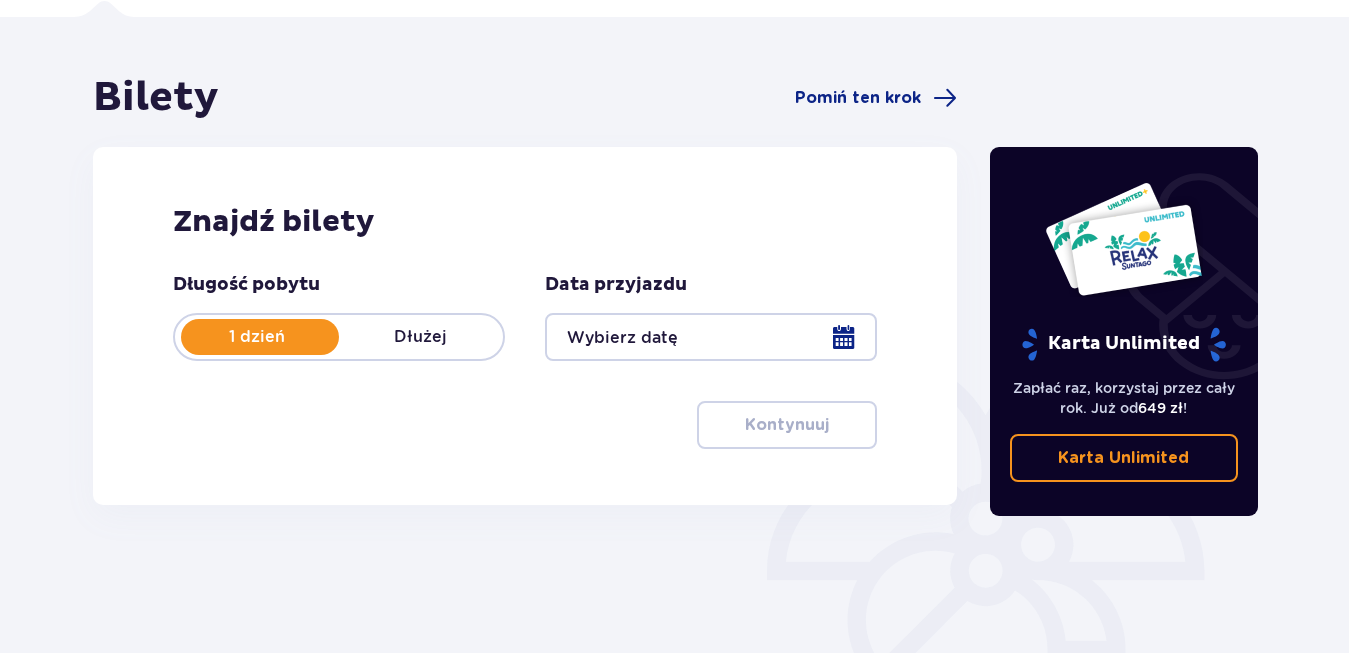 scroll, scrollTop: 144, scrollLeft: 0, axis: vertical 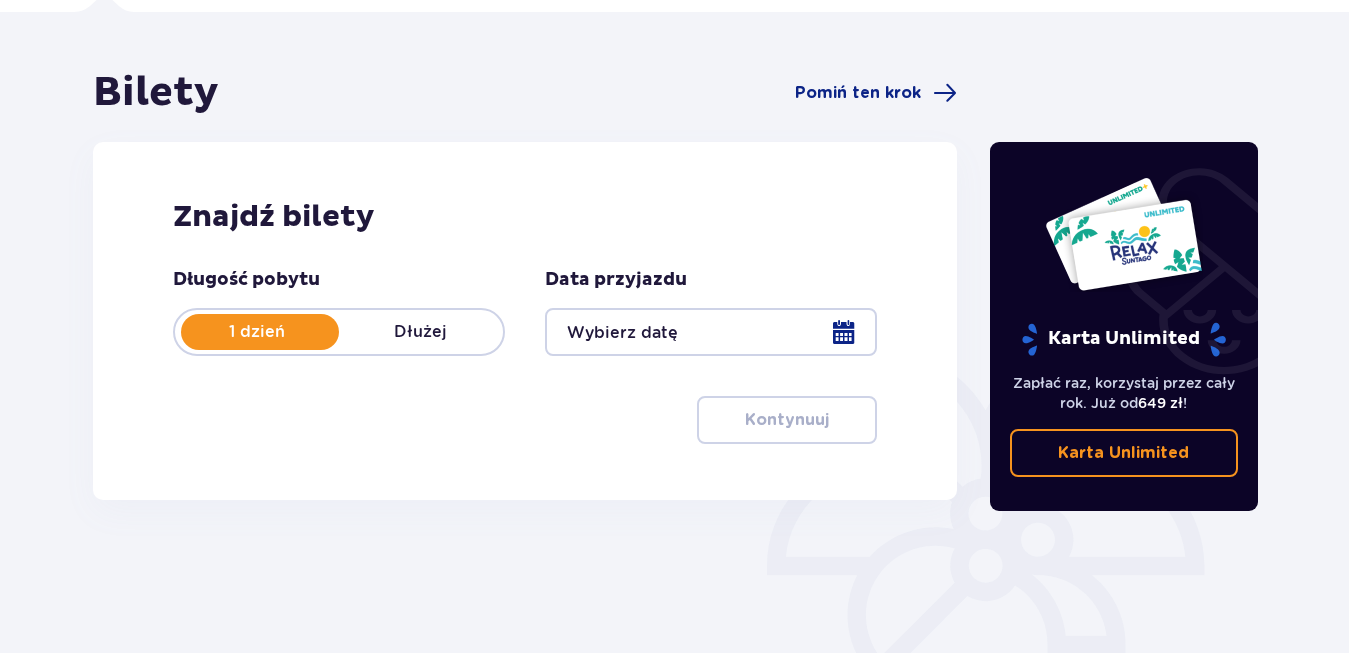 click at bounding box center [711, 332] 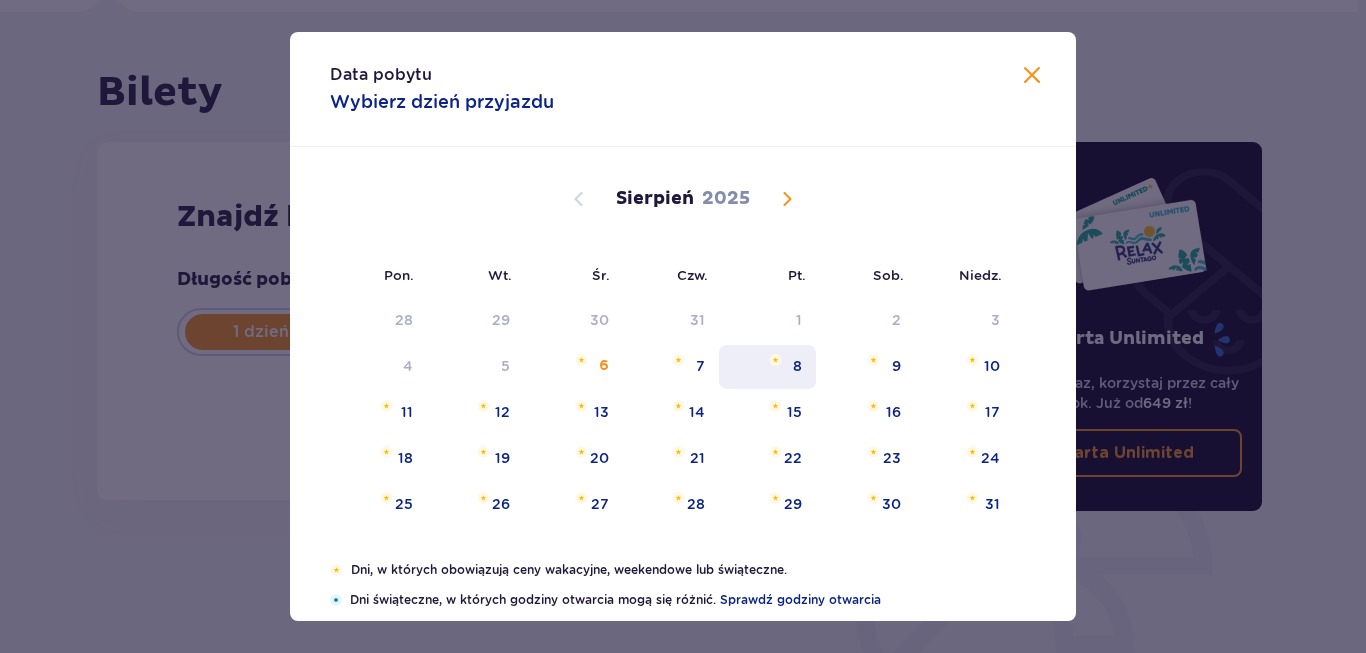 click on "8" at bounding box center [767, 367] 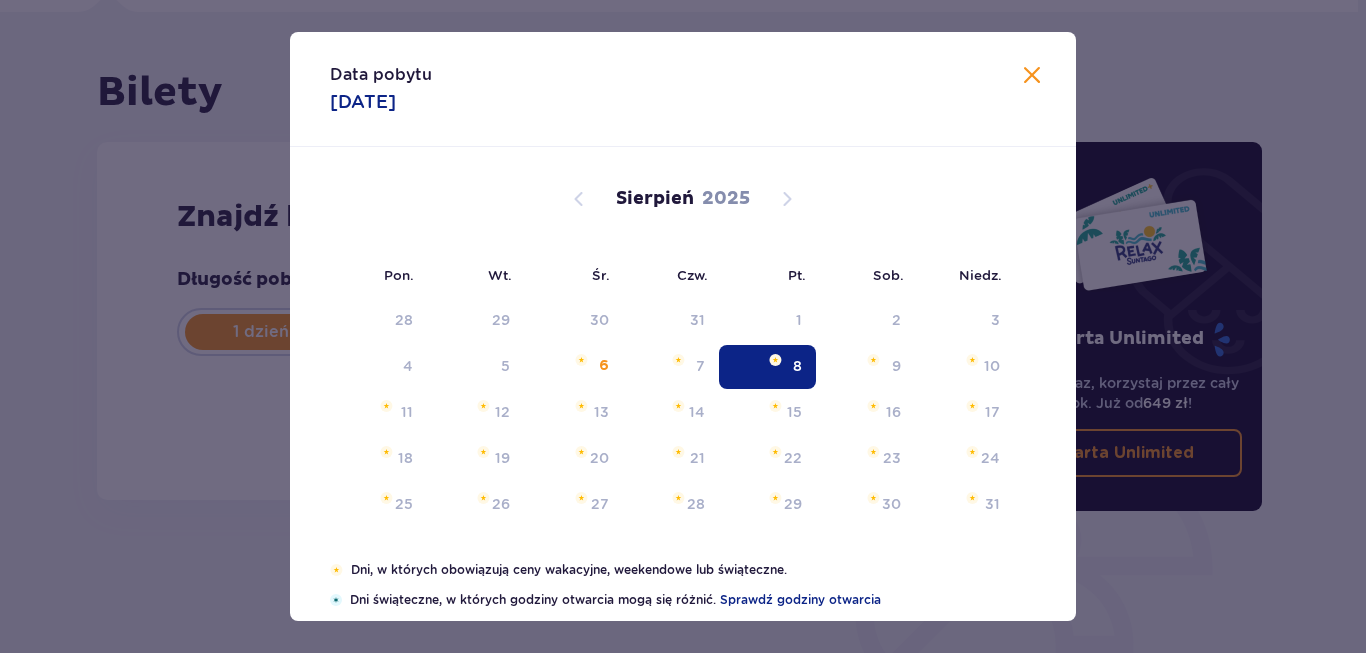 type on "08.08.25" 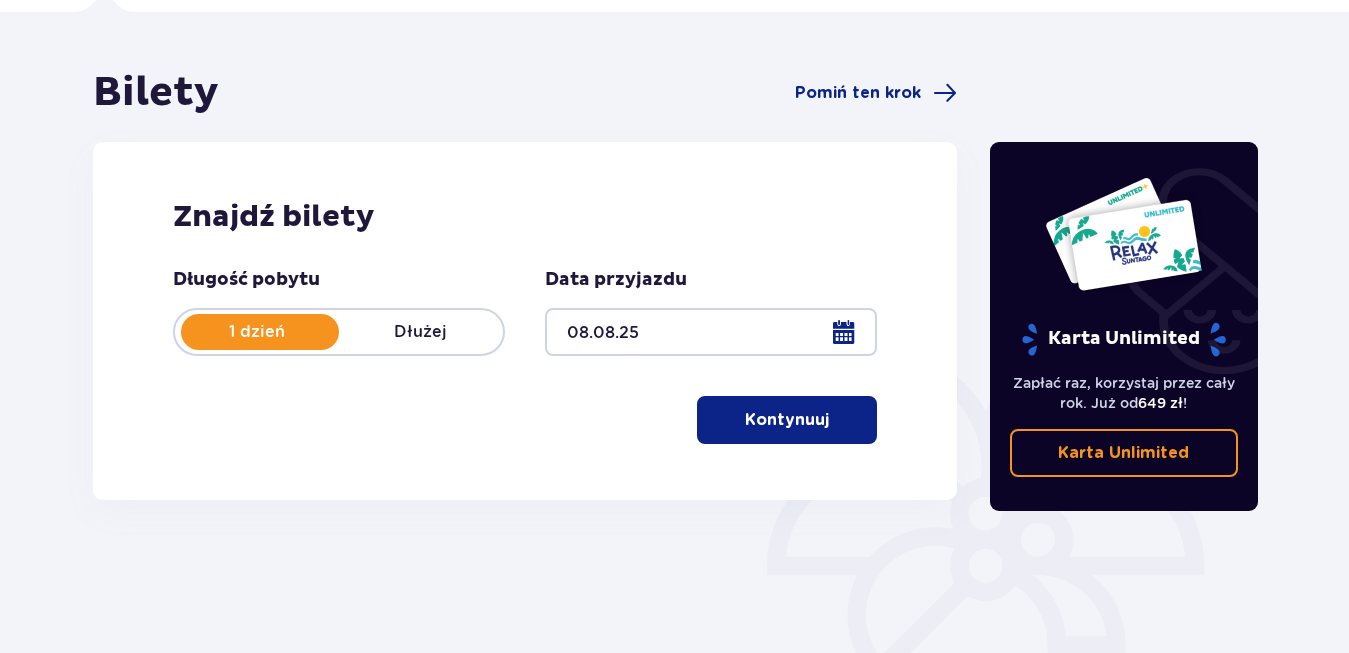 click on "Kontynuuj" at bounding box center [787, 420] 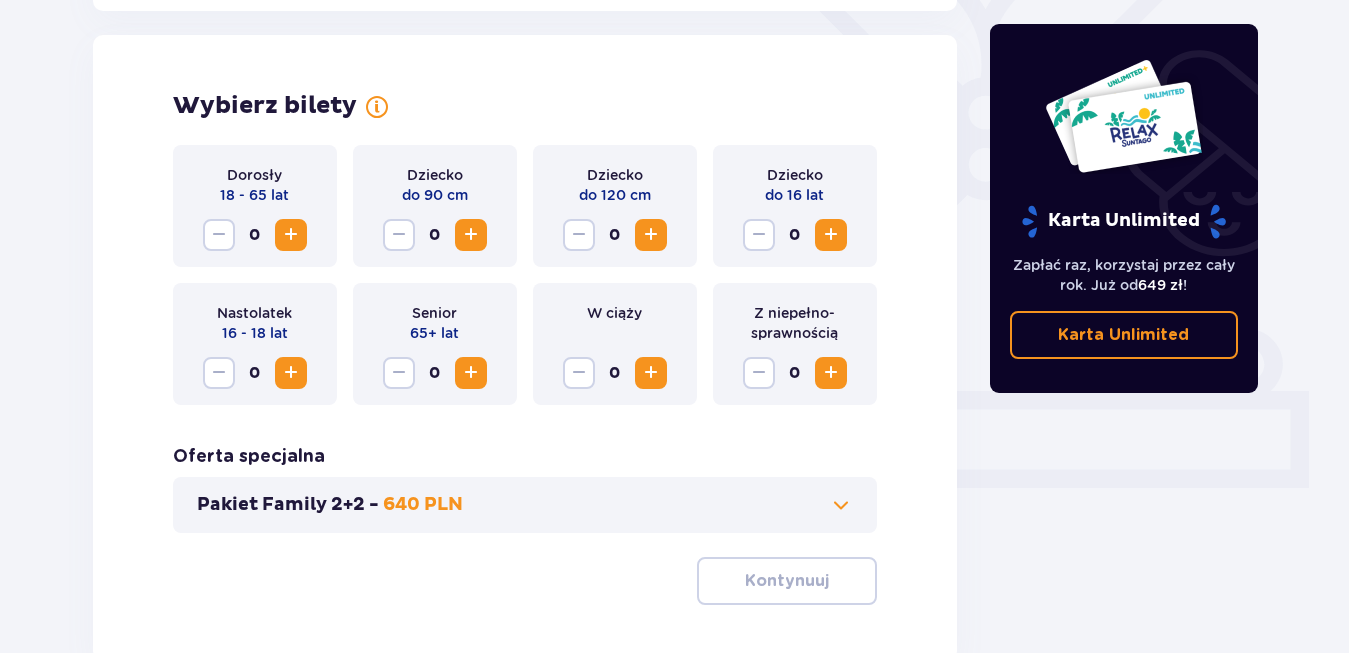scroll, scrollTop: 556, scrollLeft: 0, axis: vertical 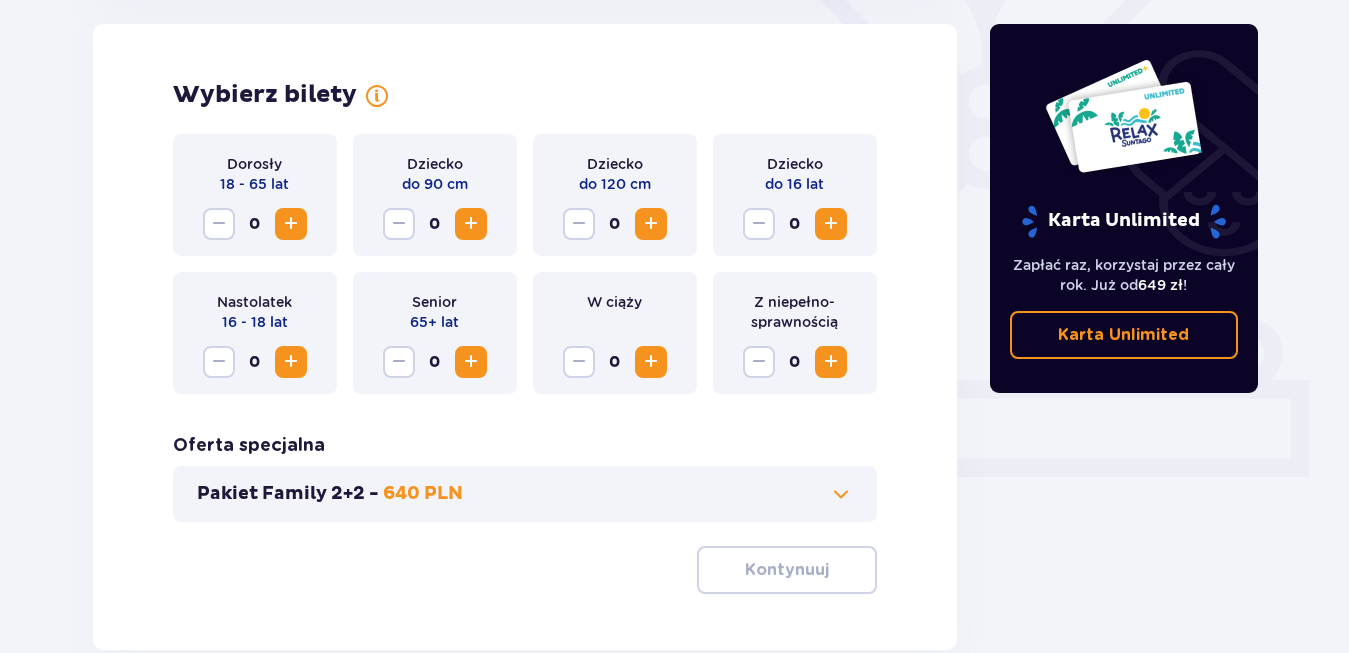 click at bounding box center [291, 224] 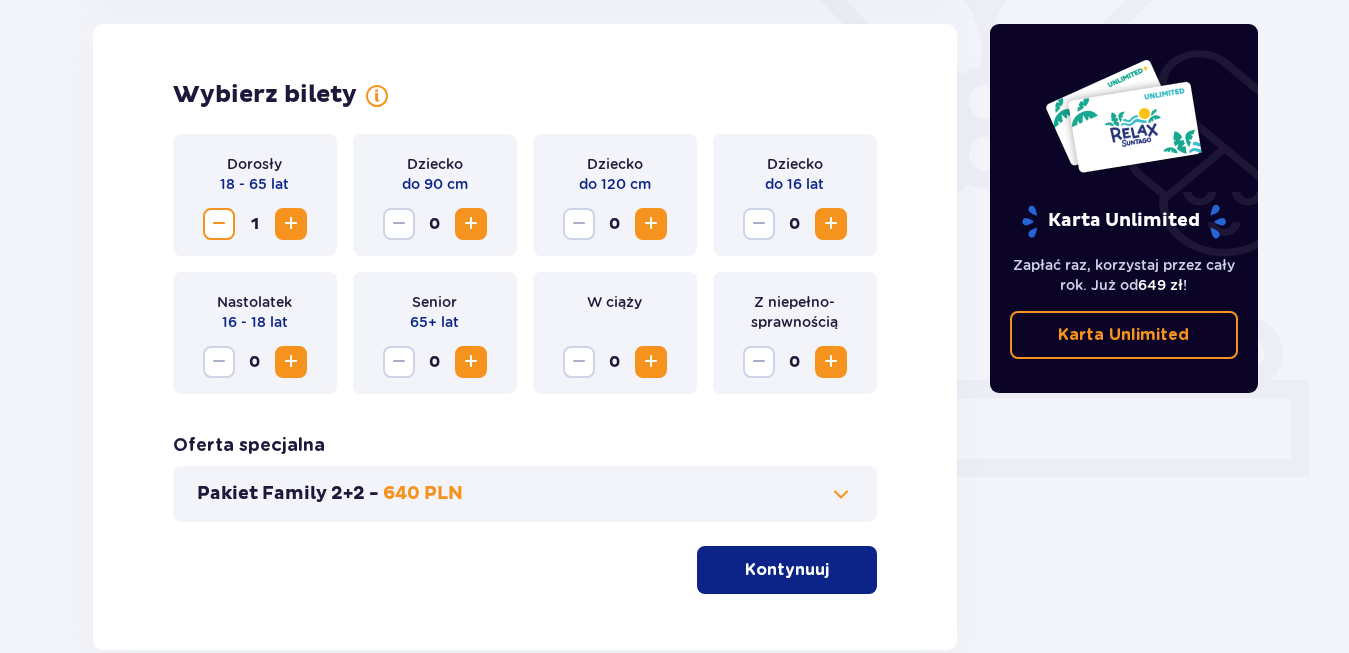click at bounding box center (291, 224) 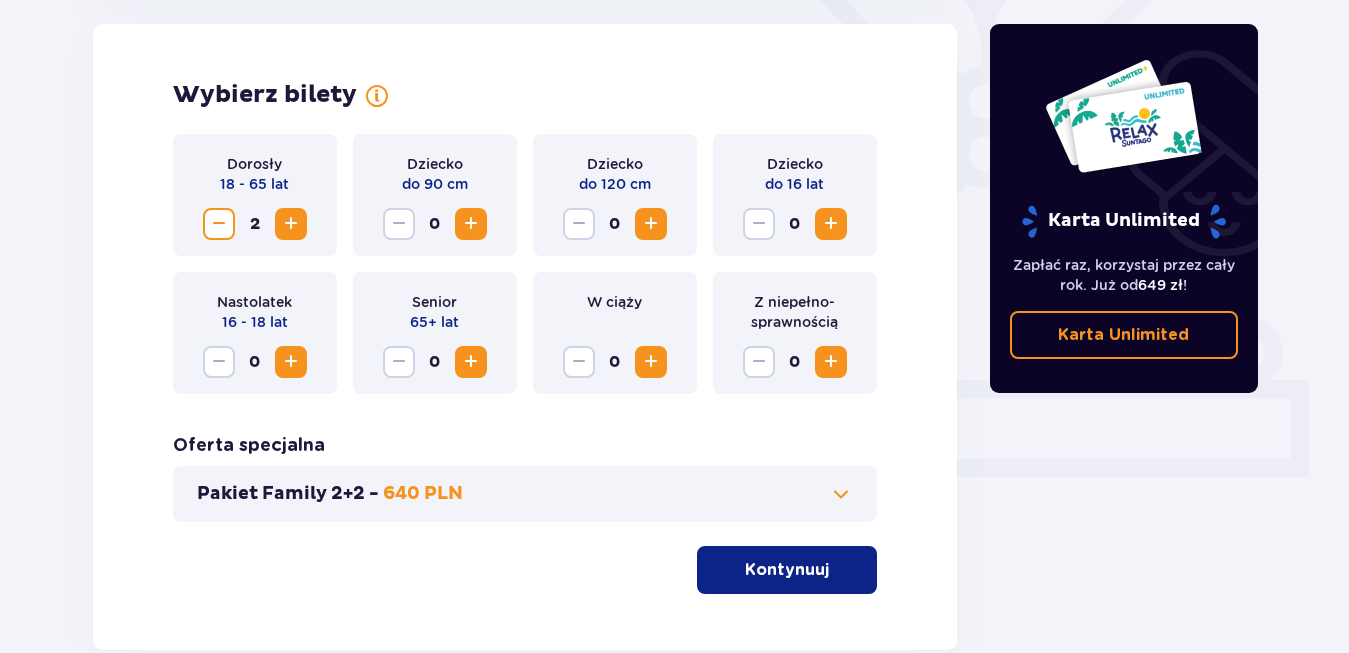 click on "Kontynuuj" at bounding box center [787, 570] 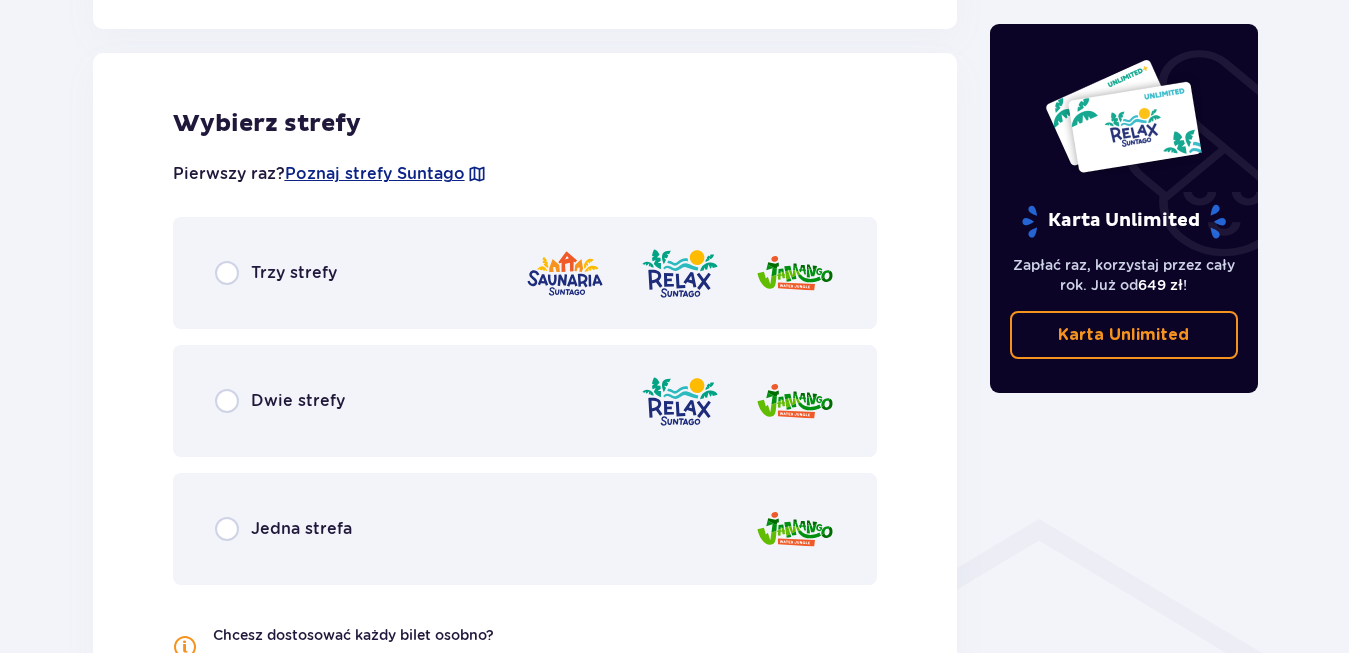 scroll, scrollTop: 1110, scrollLeft: 0, axis: vertical 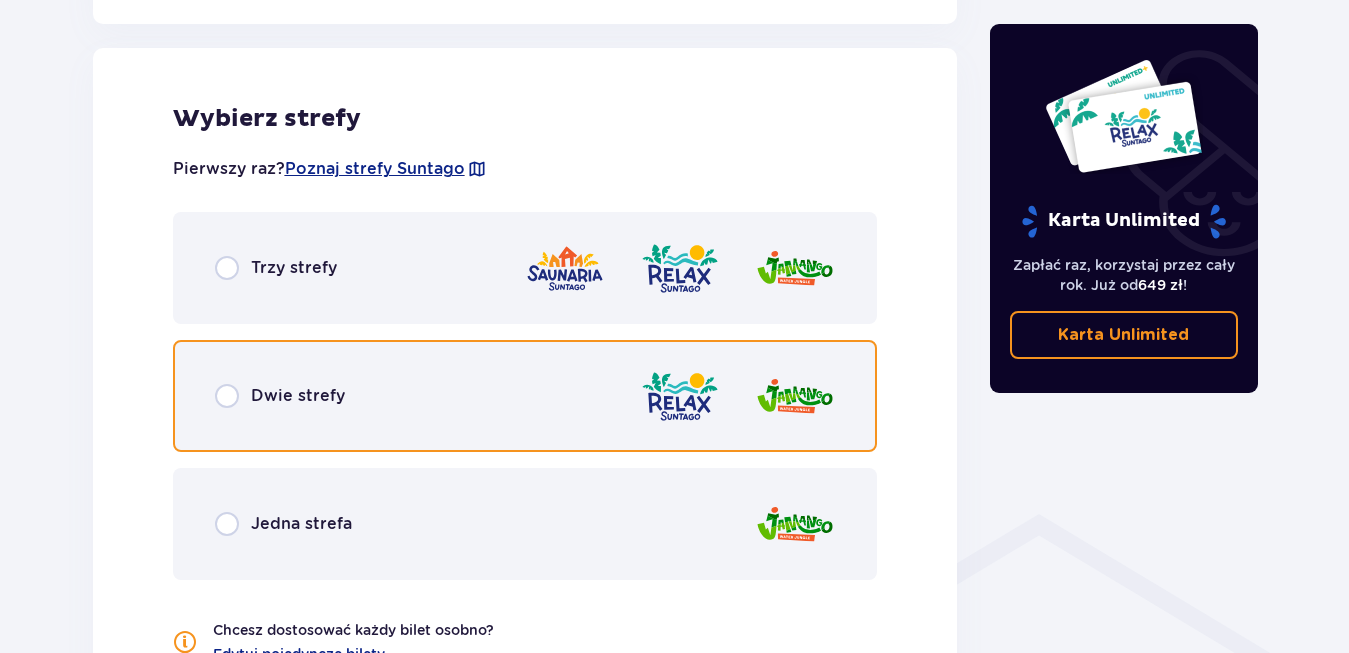 click at bounding box center [227, 396] 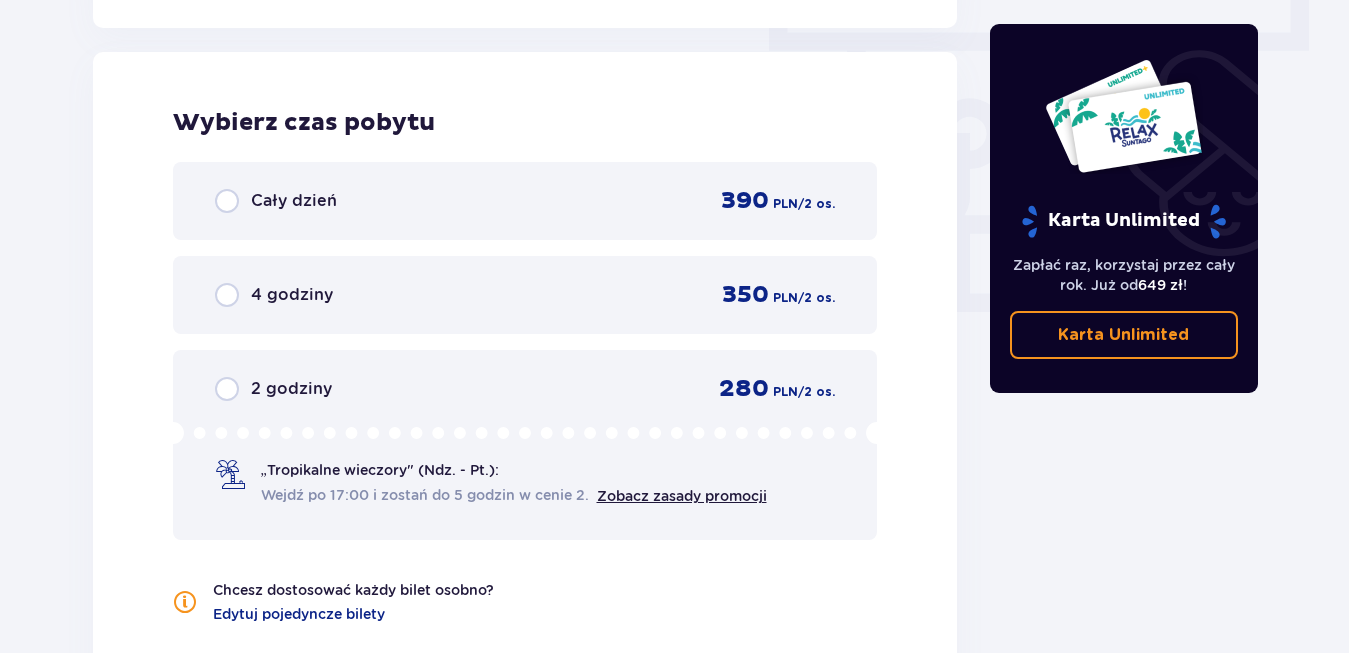 scroll, scrollTop: 1806, scrollLeft: 0, axis: vertical 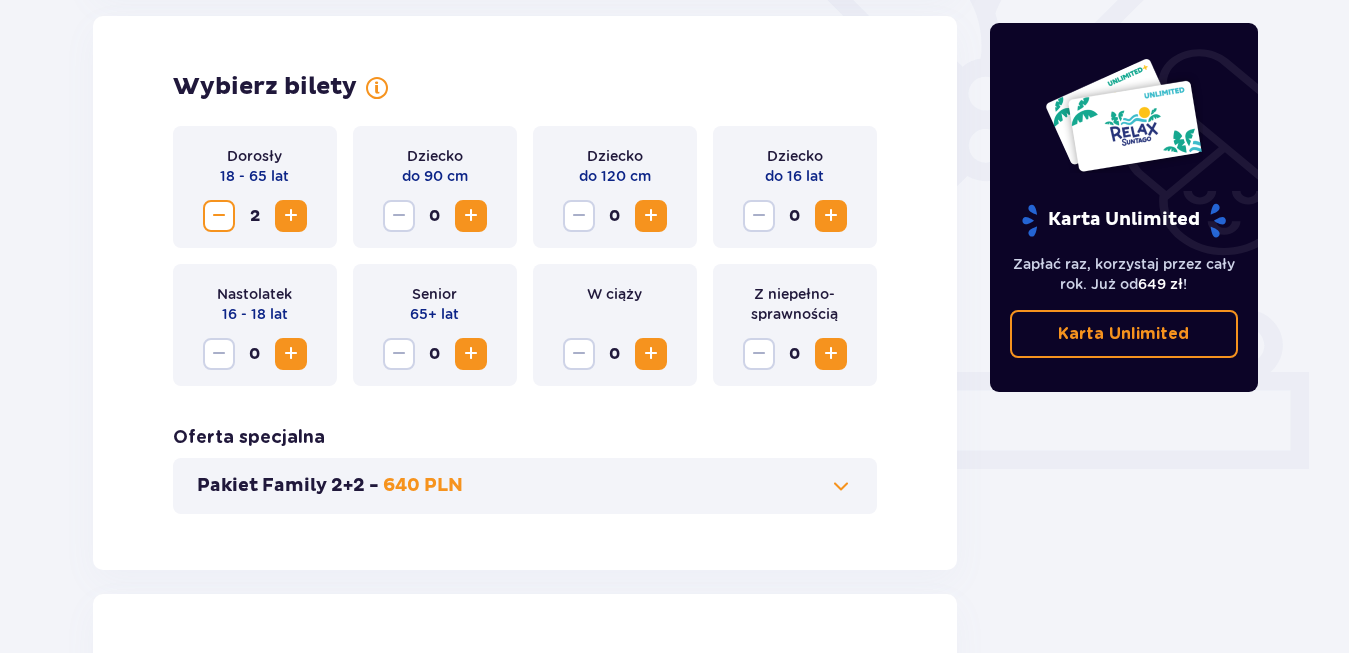 click at bounding box center [219, 217] 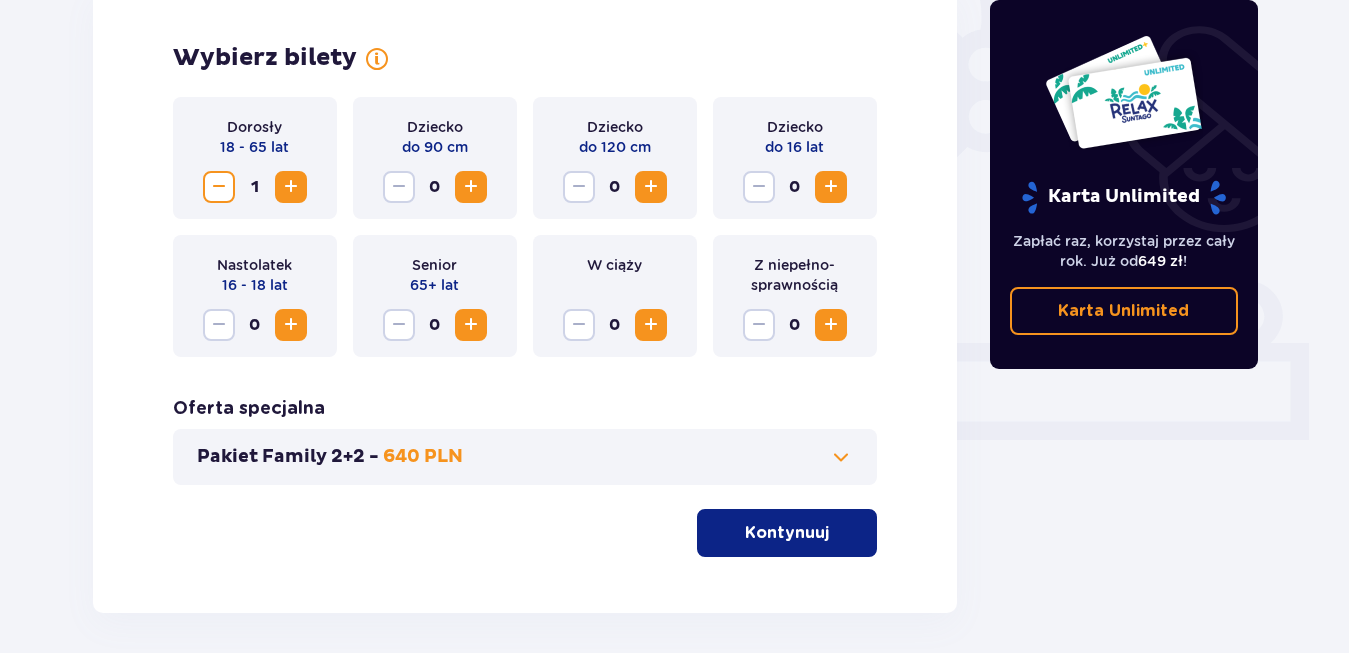scroll, scrollTop: 673, scrollLeft: 0, axis: vertical 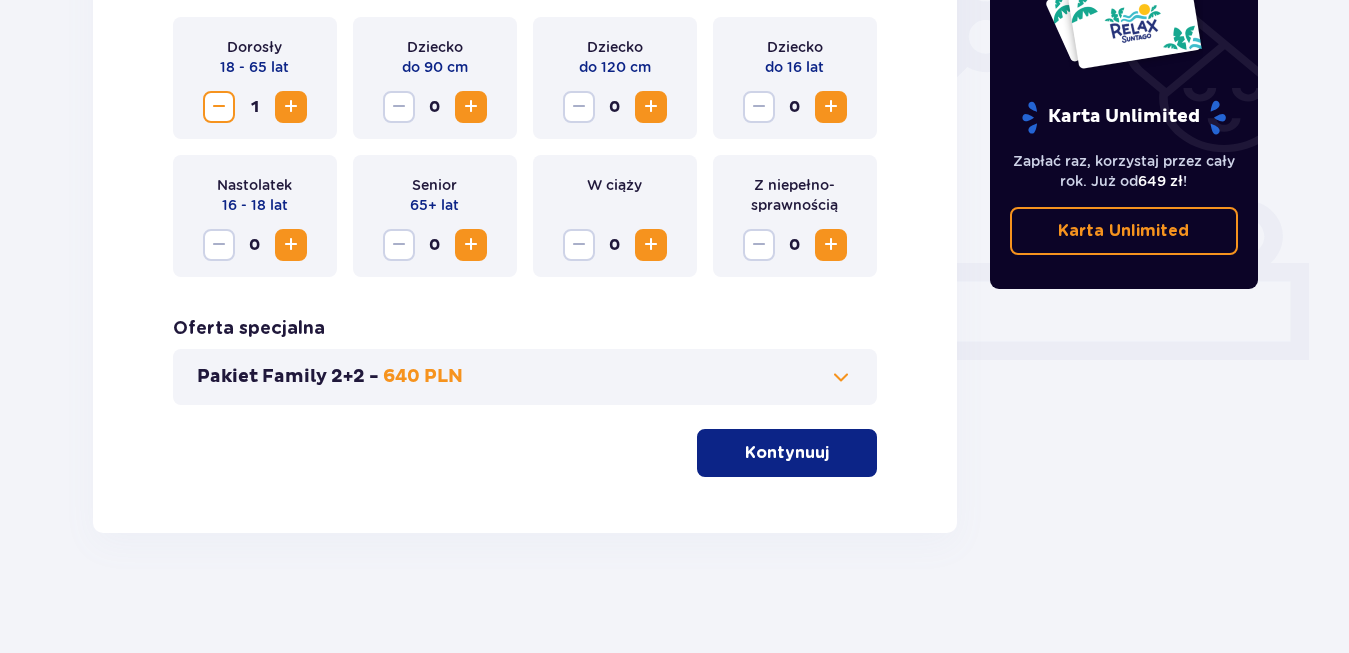 click on "Kontynuuj" at bounding box center (787, 453) 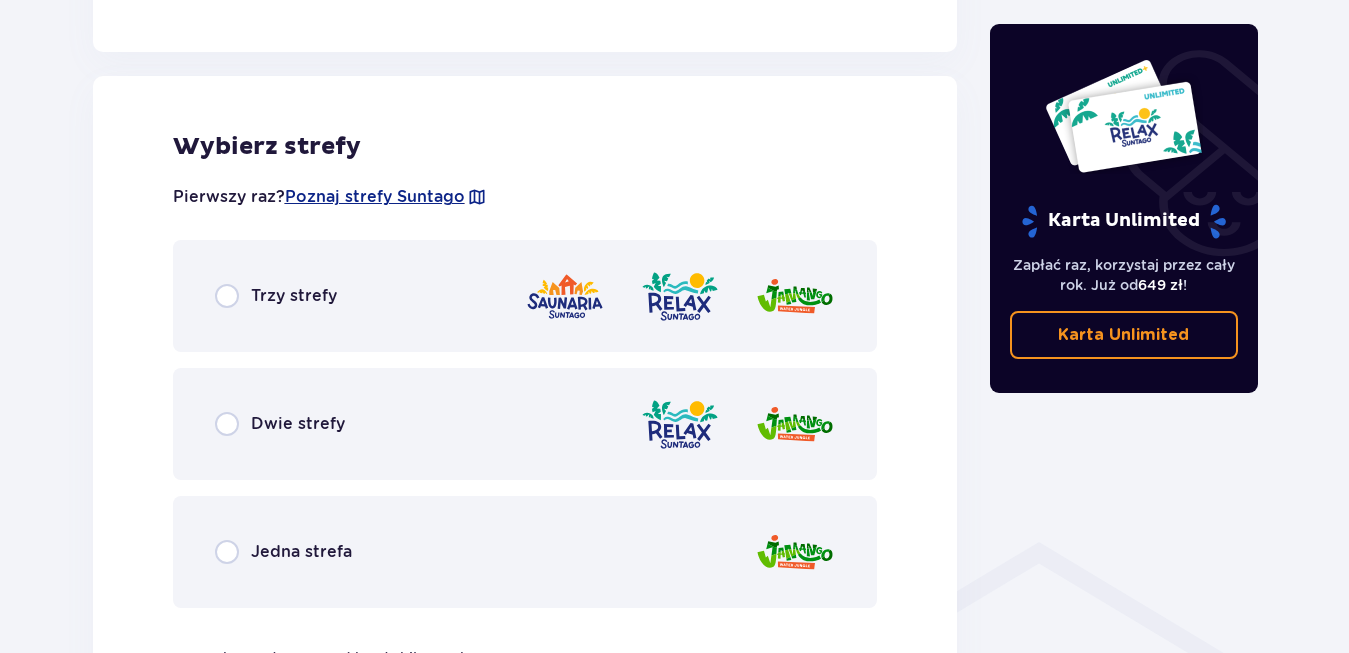 scroll, scrollTop: 1110, scrollLeft: 0, axis: vertical 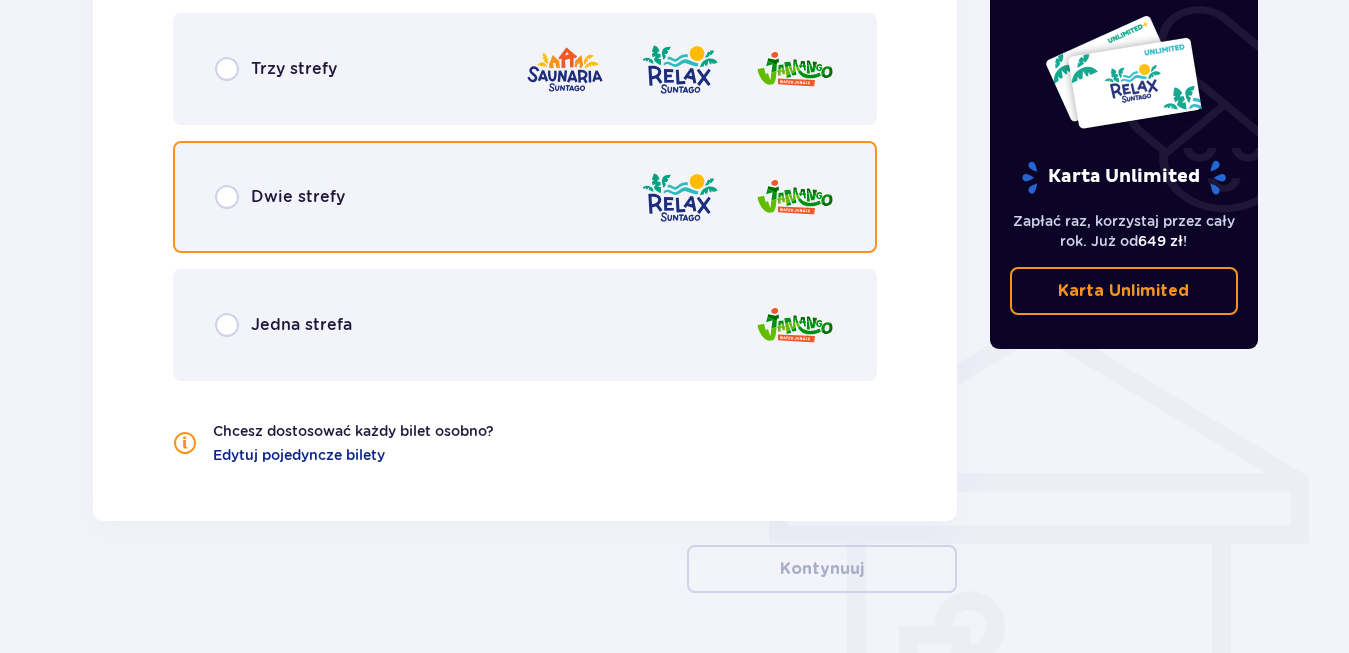 click at bounding box center [227, 197] 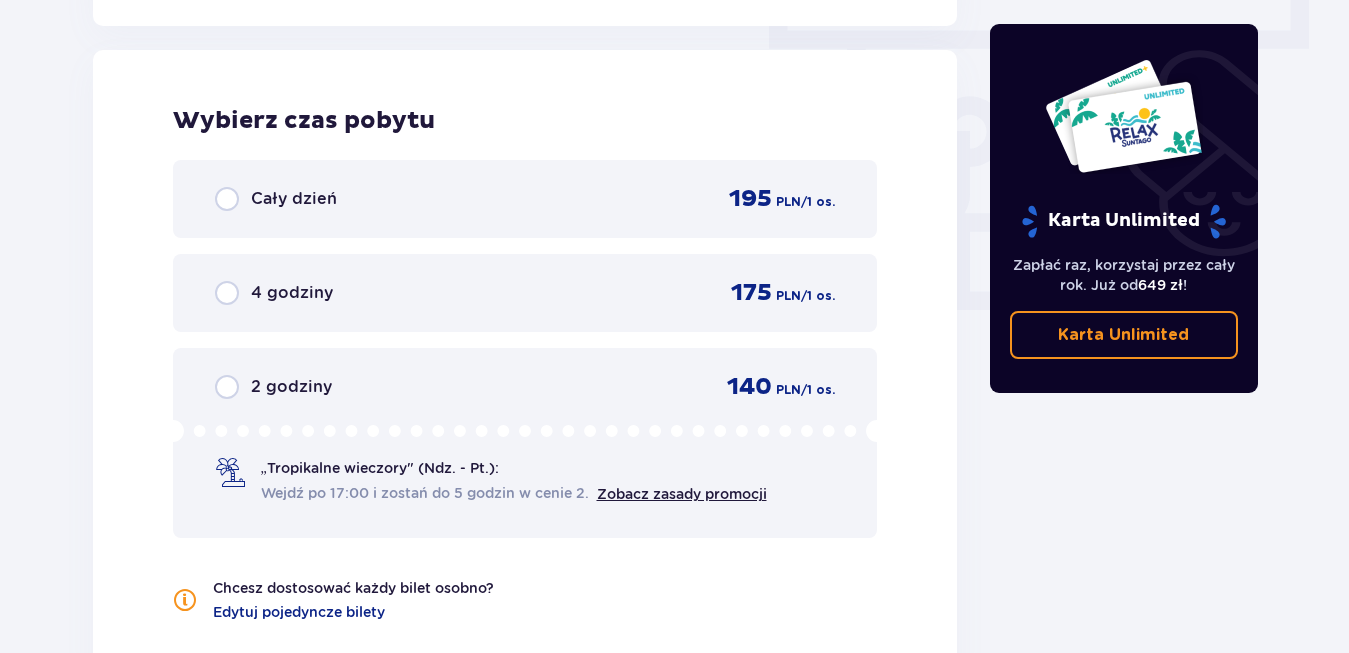 scroll, scrollTop: 1806, scrollLeft: 0, axis: vertical 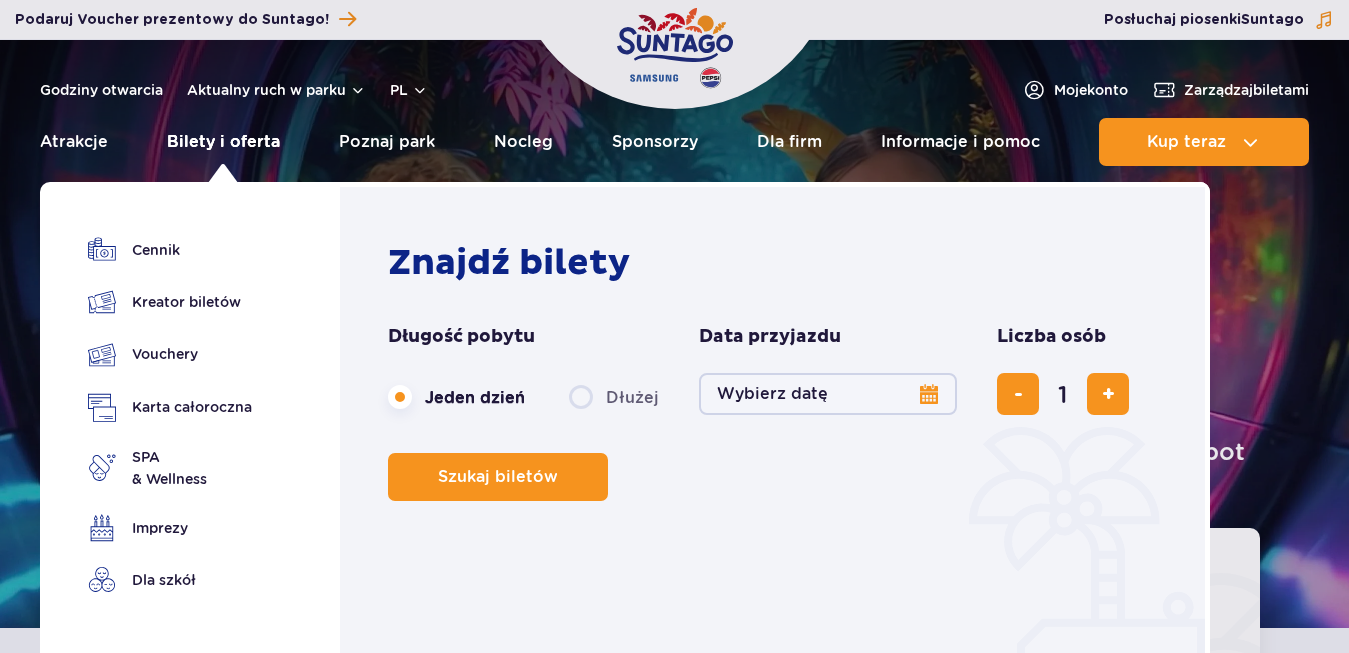 click on "Bilety i oferta" at bounding box center [223, 142] 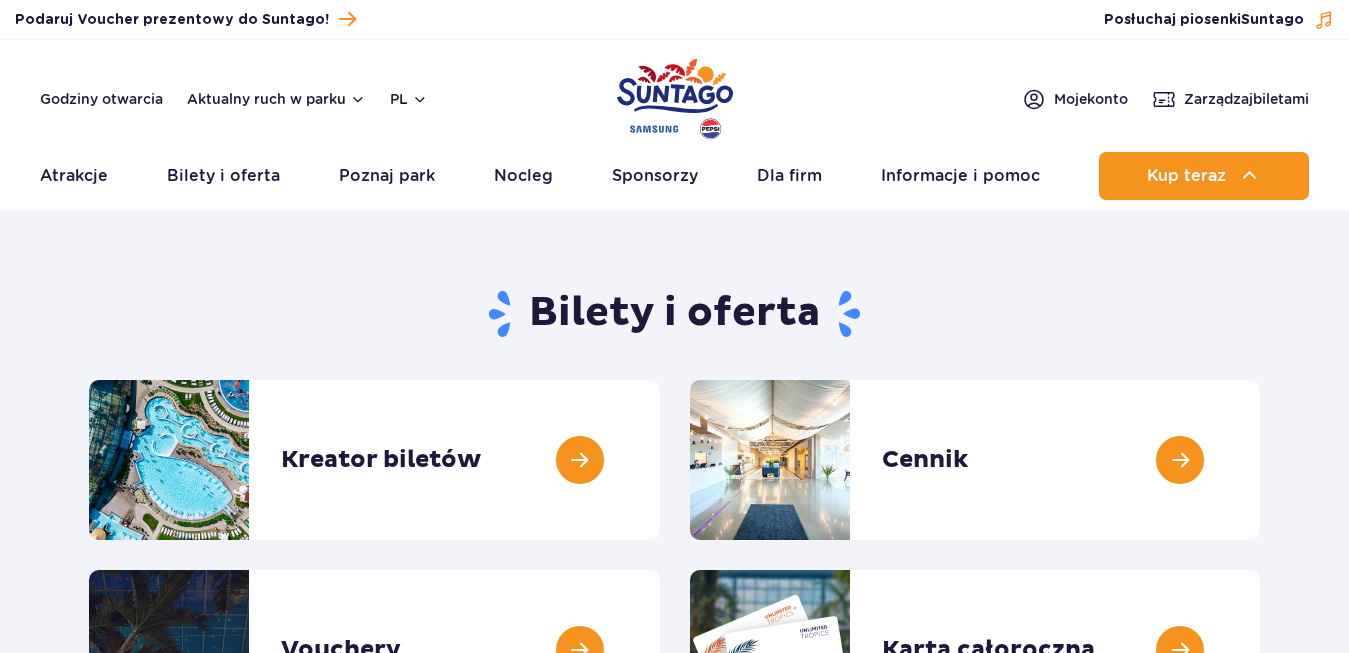 scroll, scrollTop: 0, scrollLeft: 0, axis: both 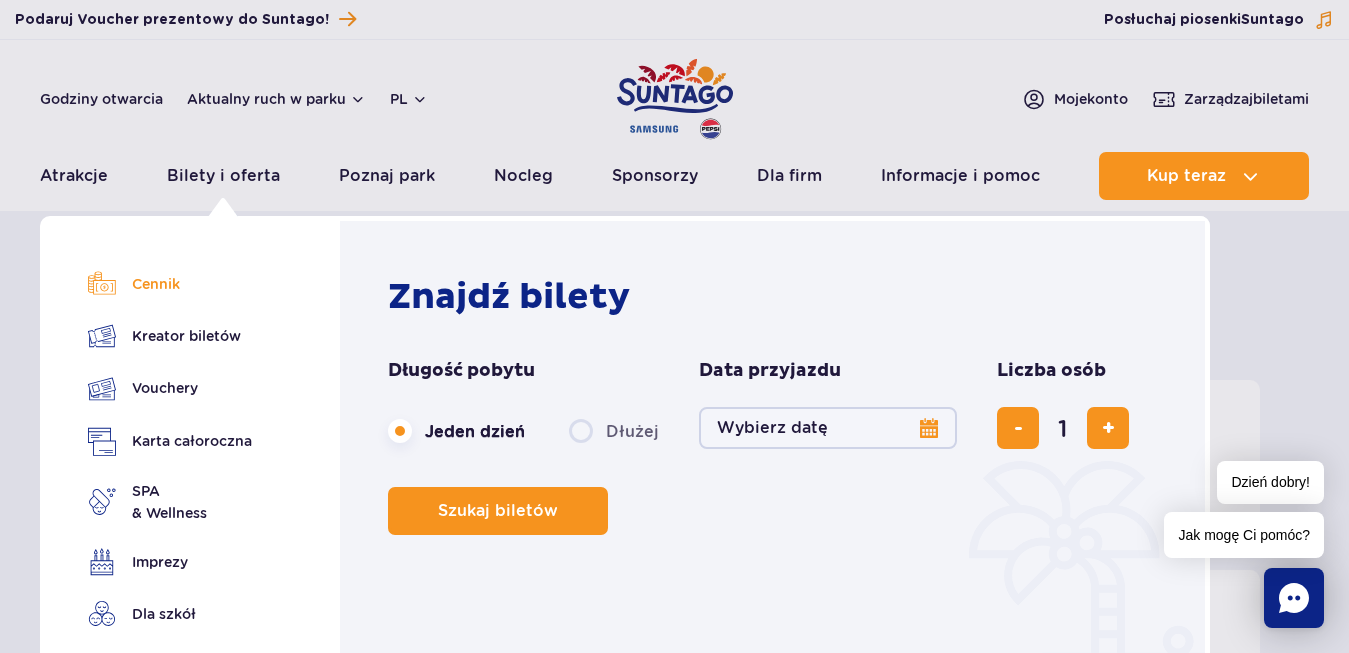 click on "Cennik" at bounding box center [170, 284] 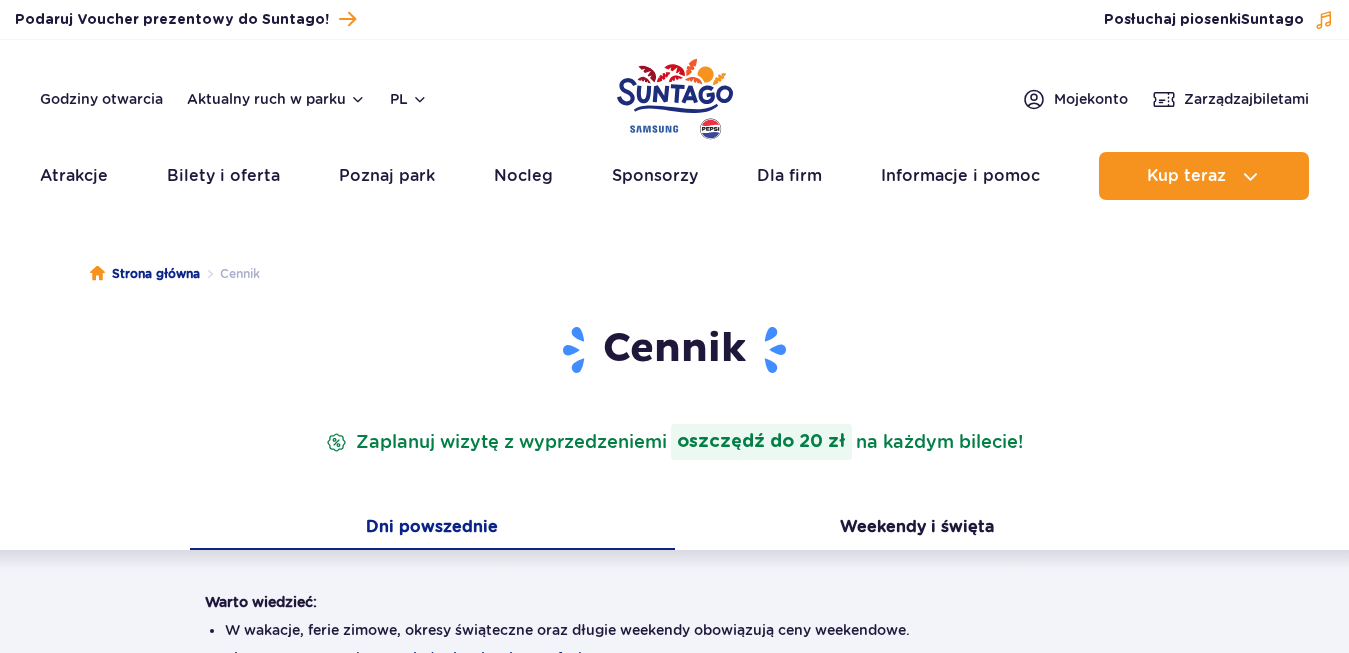 scroll, scrollTop: 0, scrollLeft: 0, axis: both 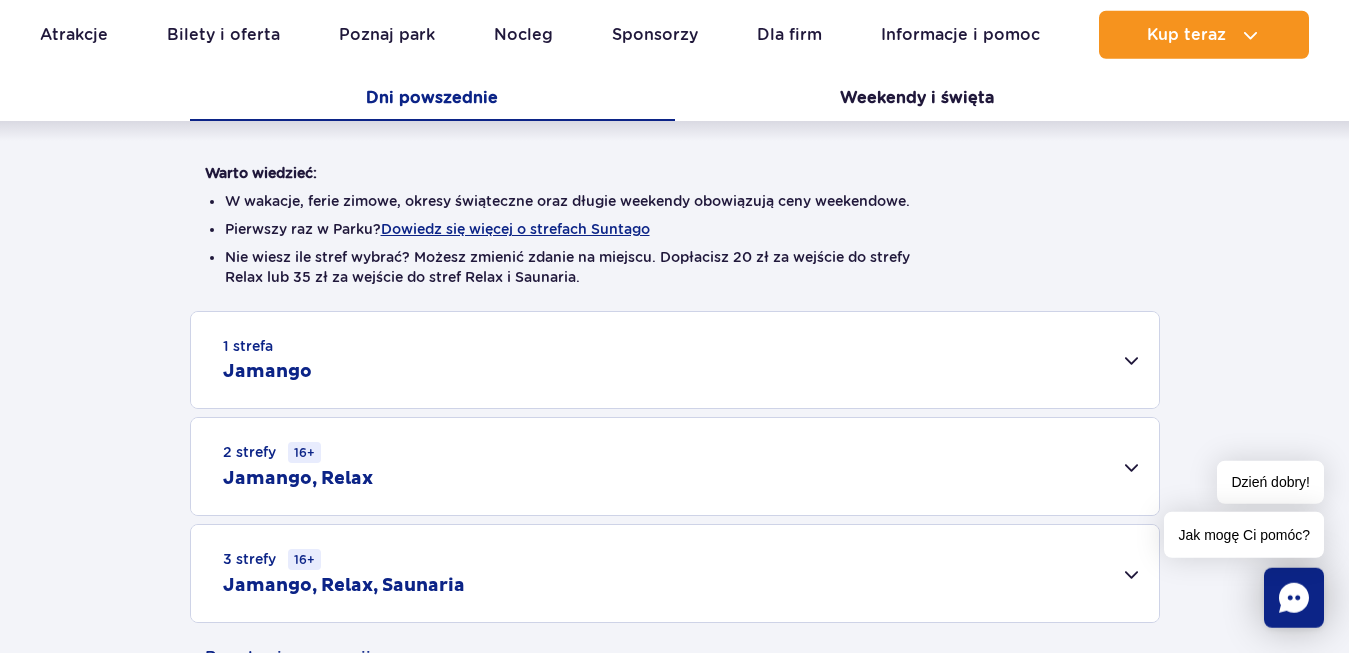 click on "2 strefy  16+
Jamango, Relax" at bounding box center (675, 466) 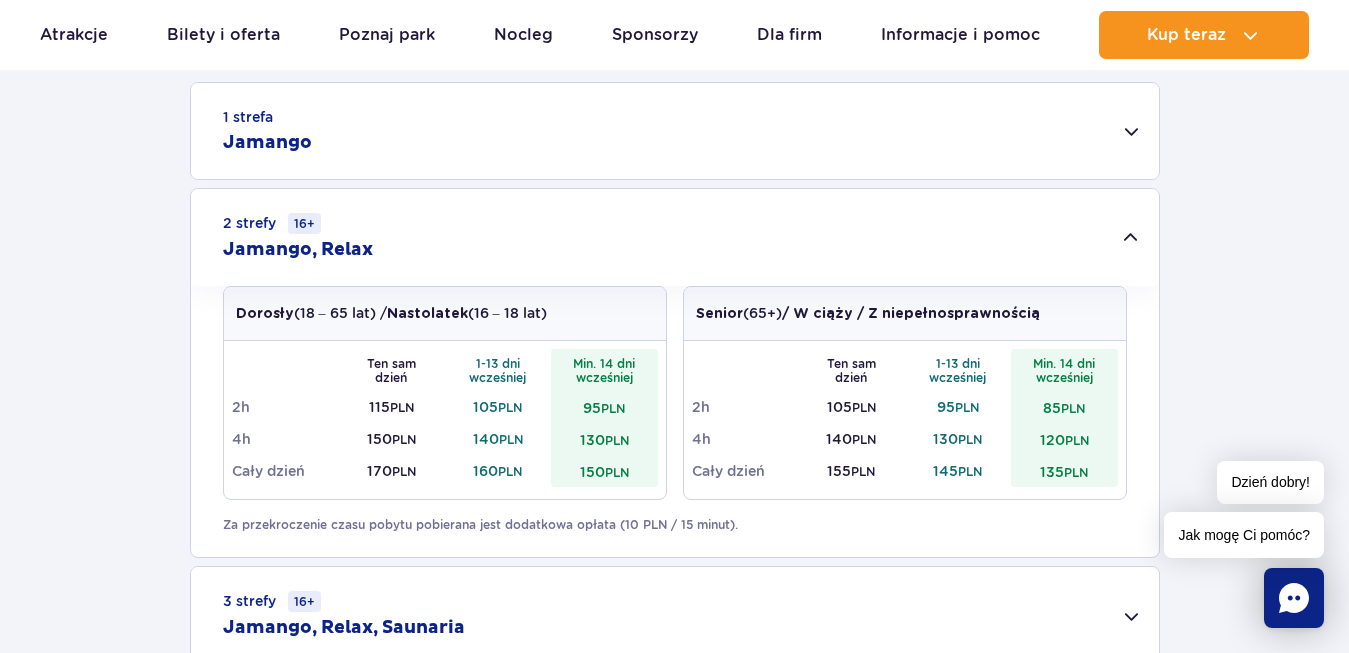 scroll, scrollTop: 665, scrollLeft: 0, axis: vertical 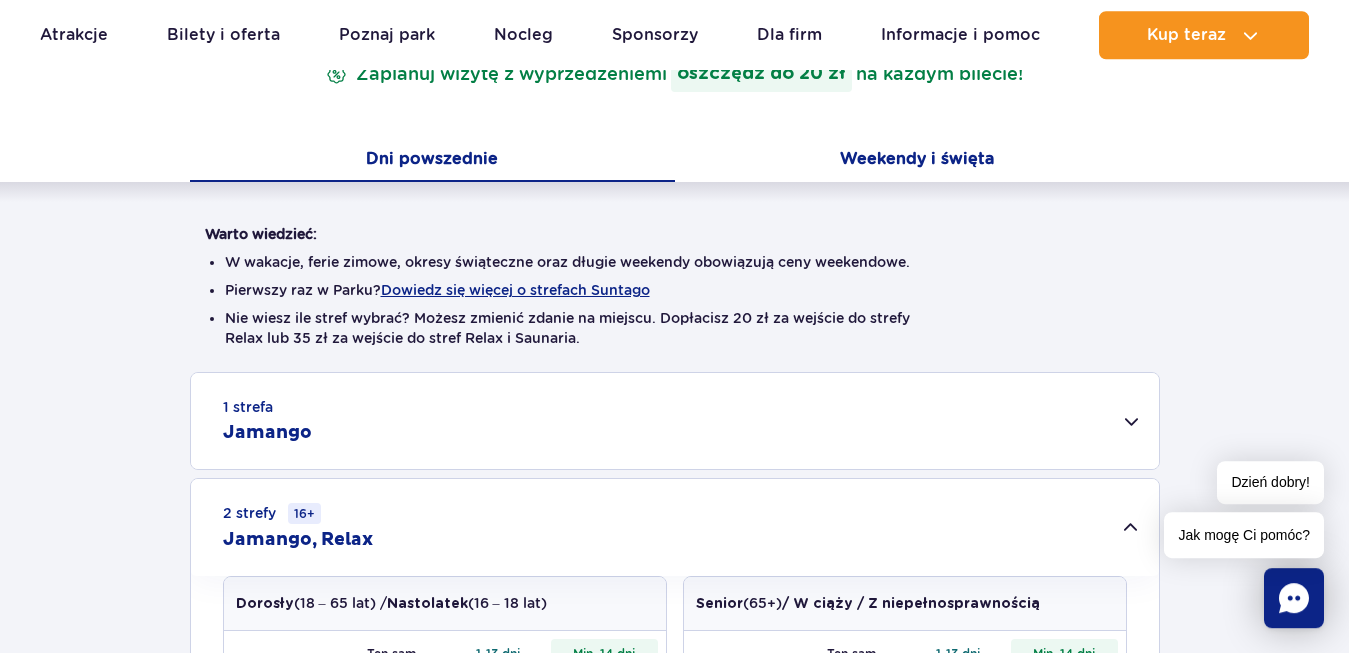 click on "Weekendy i święta" at bounding box center [917, 161] 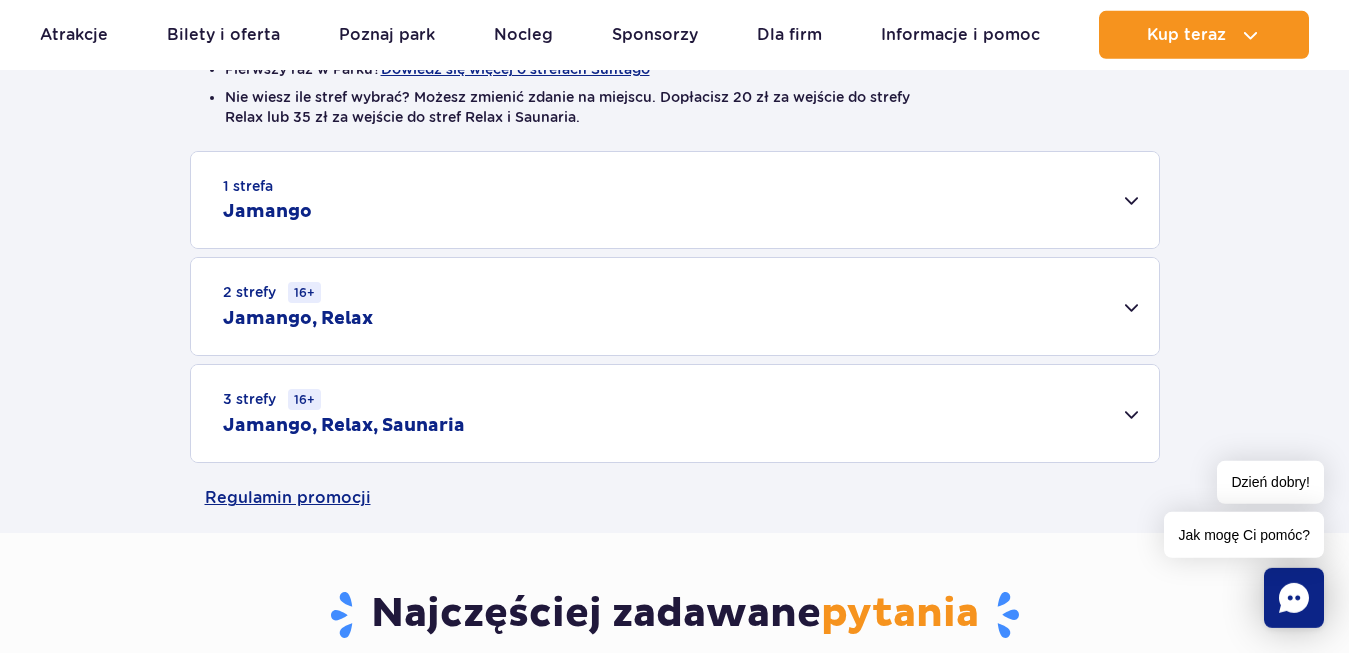 scroll, scrollTop: 583, scrollLeft: 0, axis: vertical 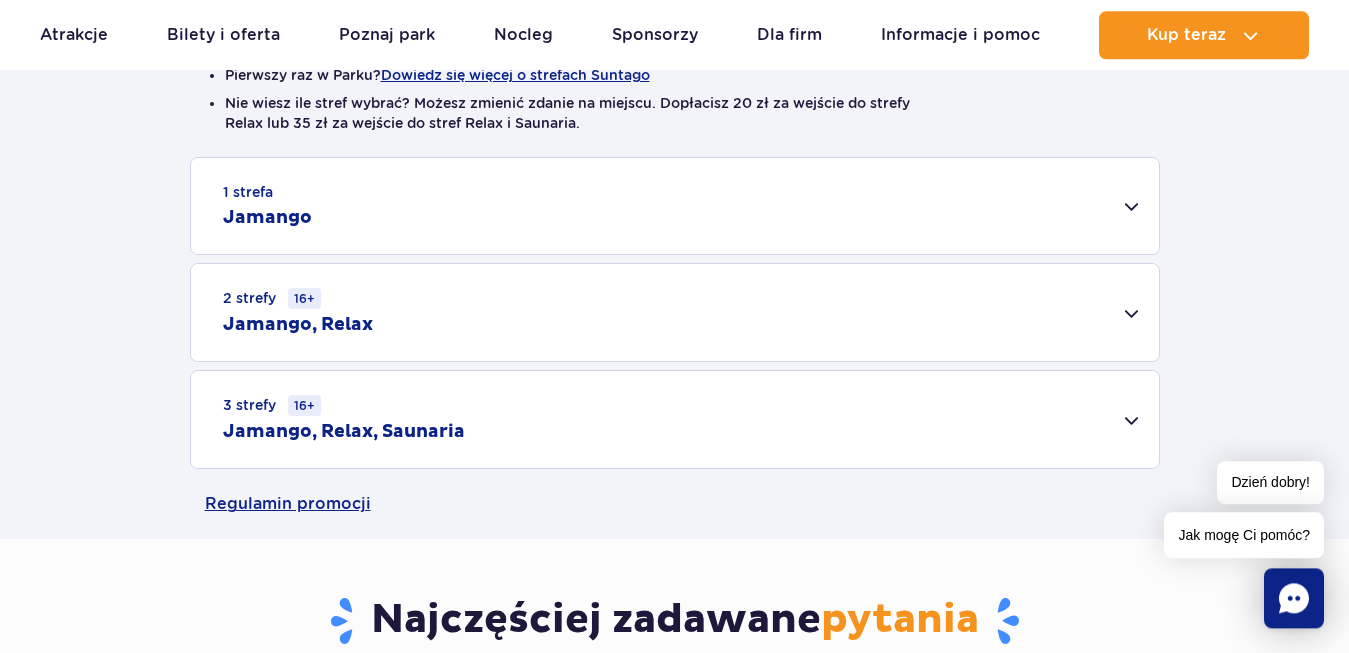 click on "2 strefy  16+
Jamango, Relax" at bounding box center (675, 312) 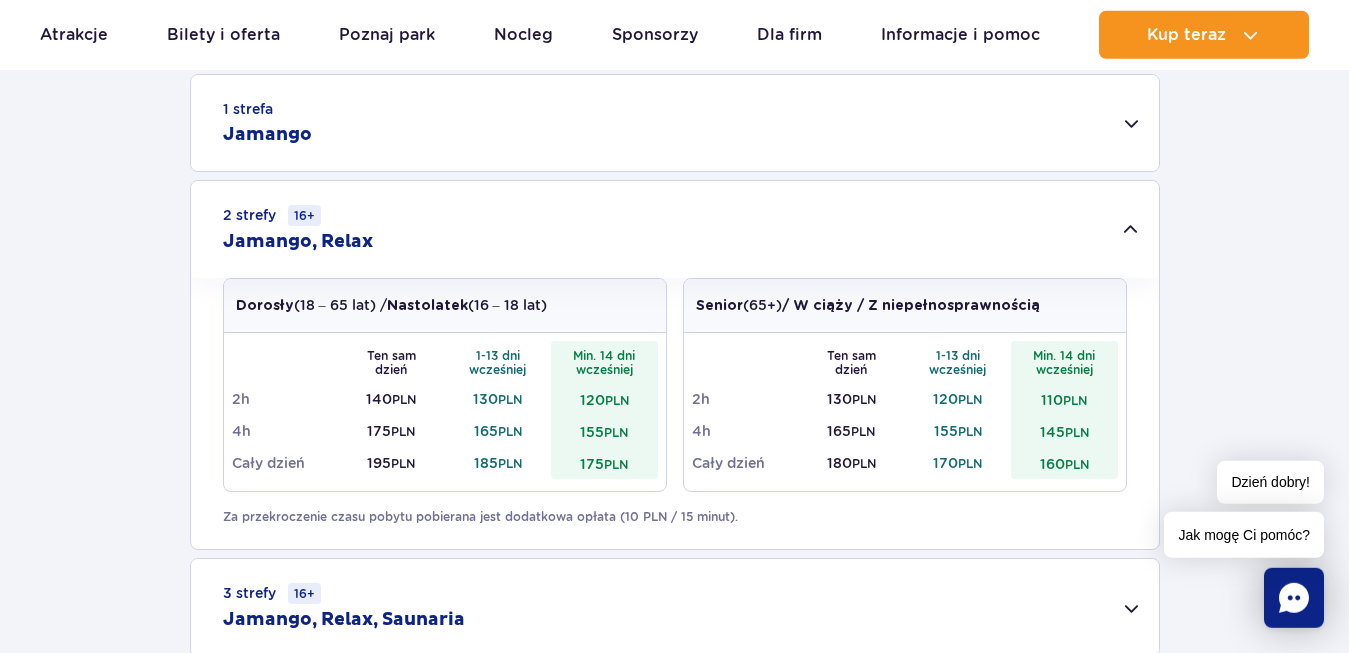 scroll, scrollTop: 680, scrollLeft: 0, axis: vertical 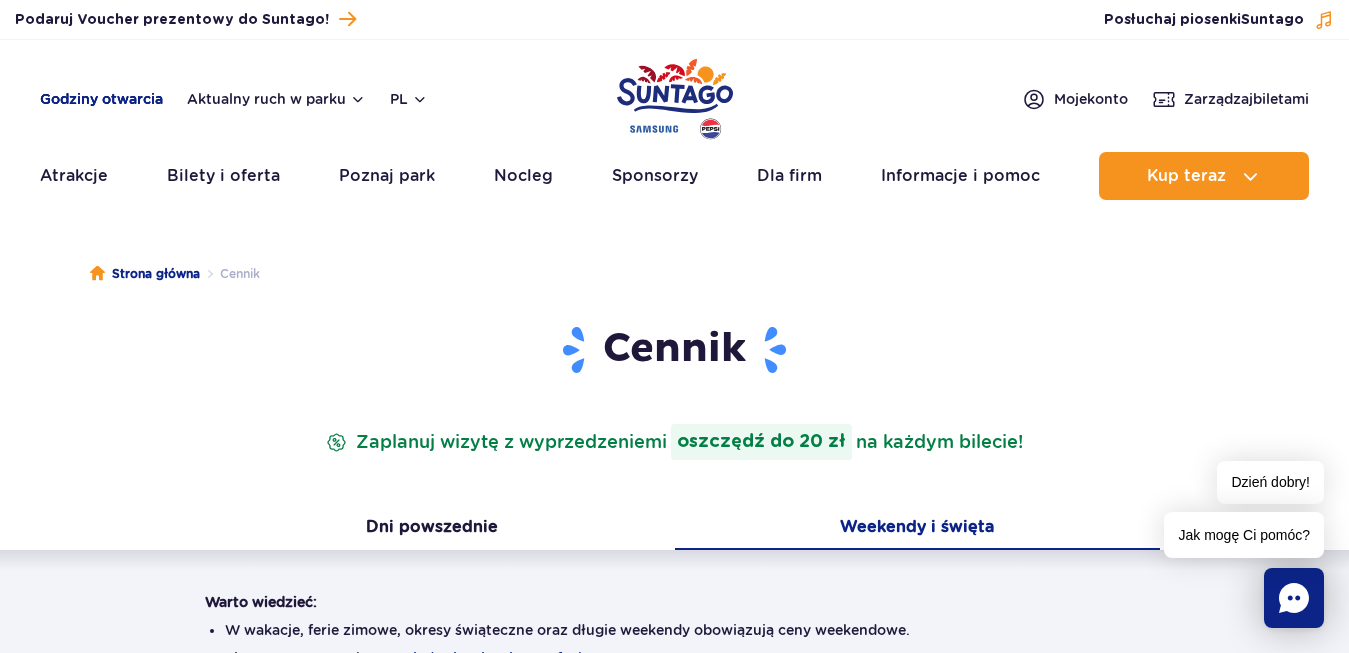 click on "Godziny otwarcia" at bounding box center (101, 99) 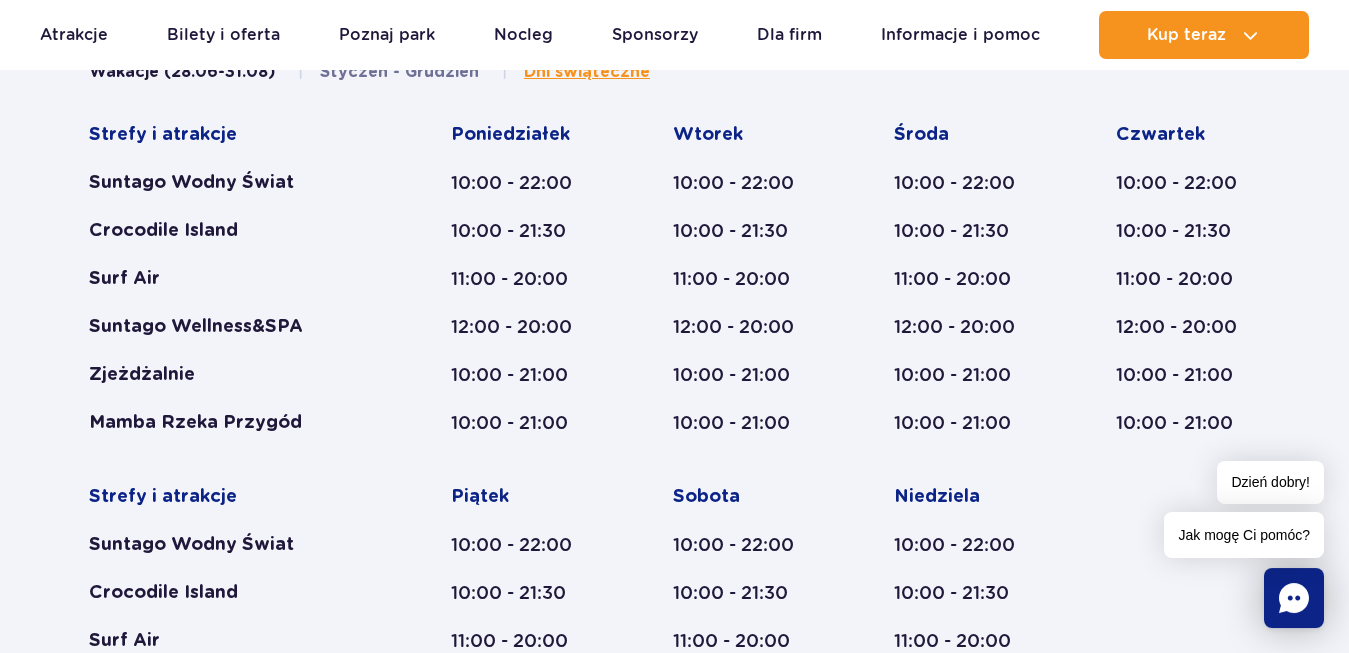 scroll, scrollTop: 974, scrollLeft: 0, axis: vertical 